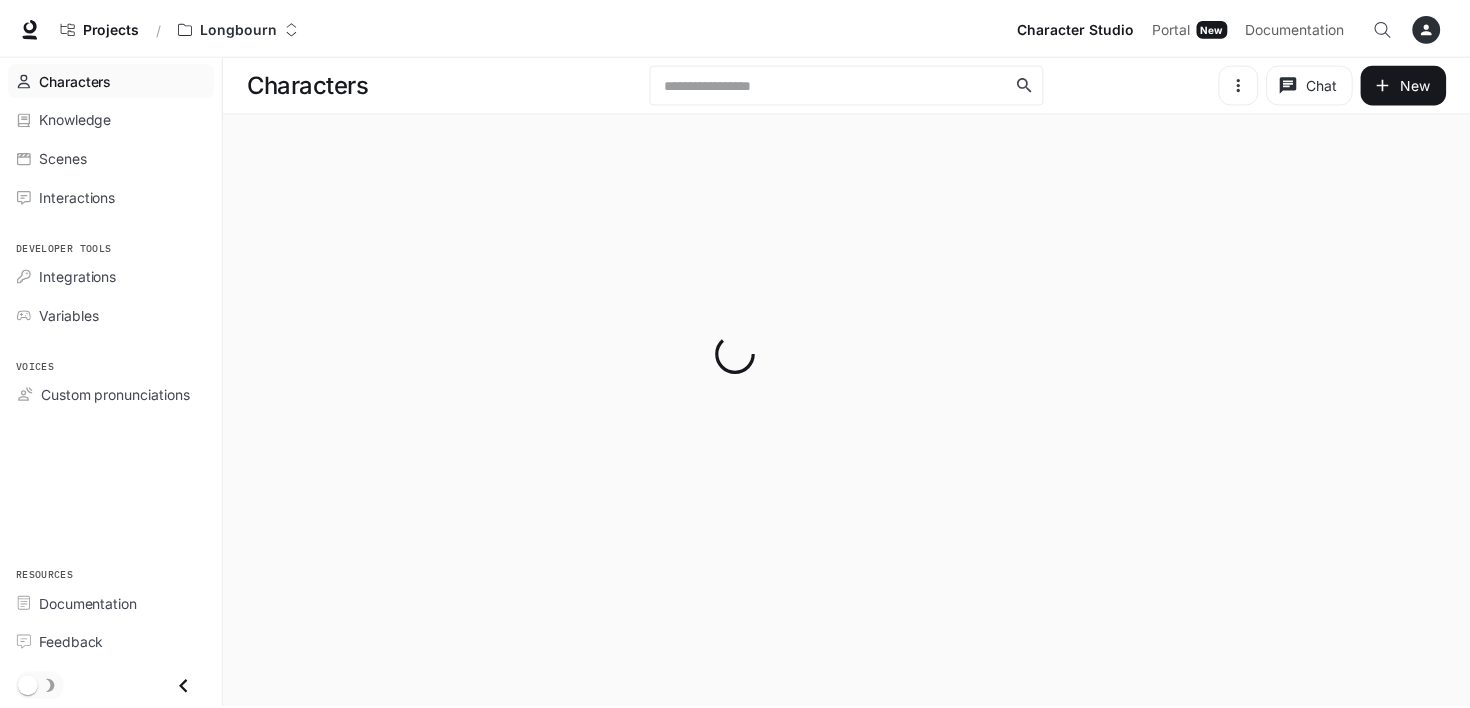 scroll, scrollTop: 0, scrollLeft: 0, axis: both 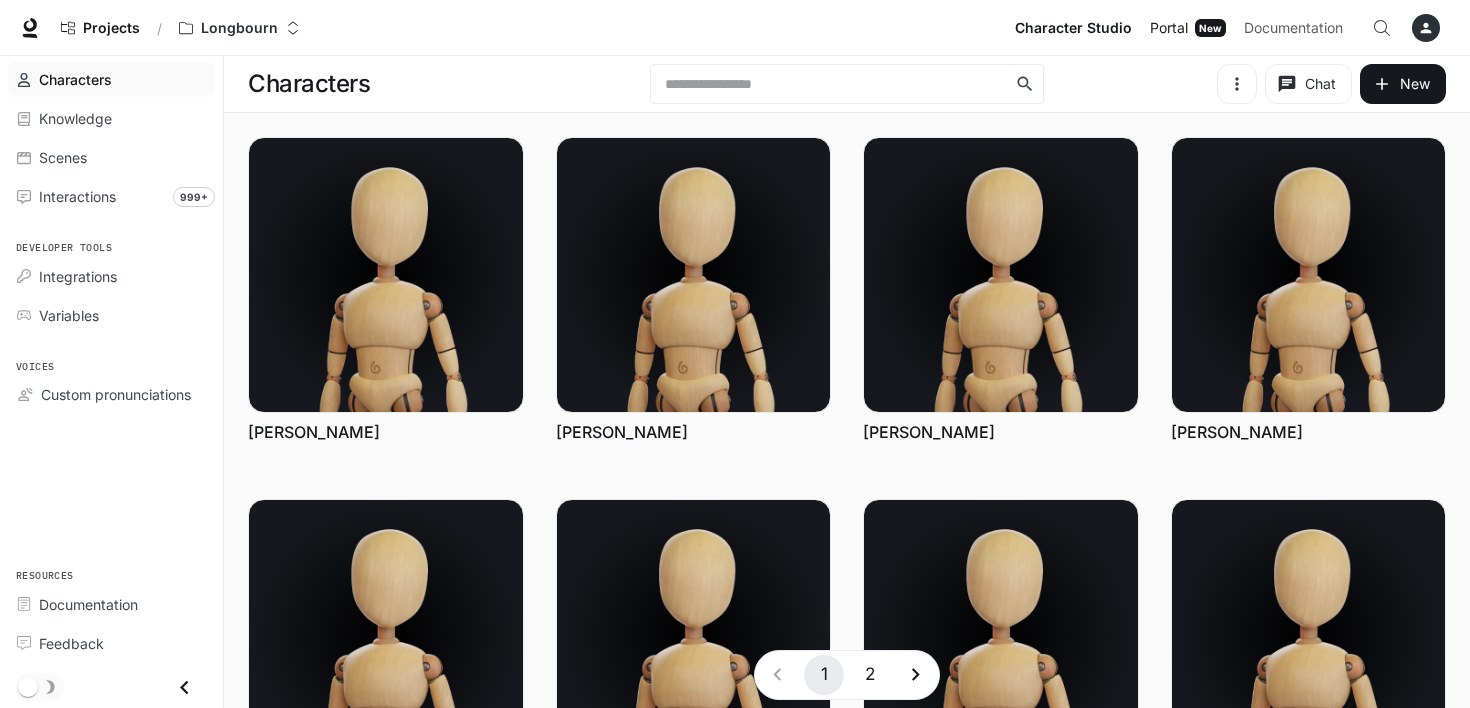 click on "Portal" at bounding box center (1169, 28) 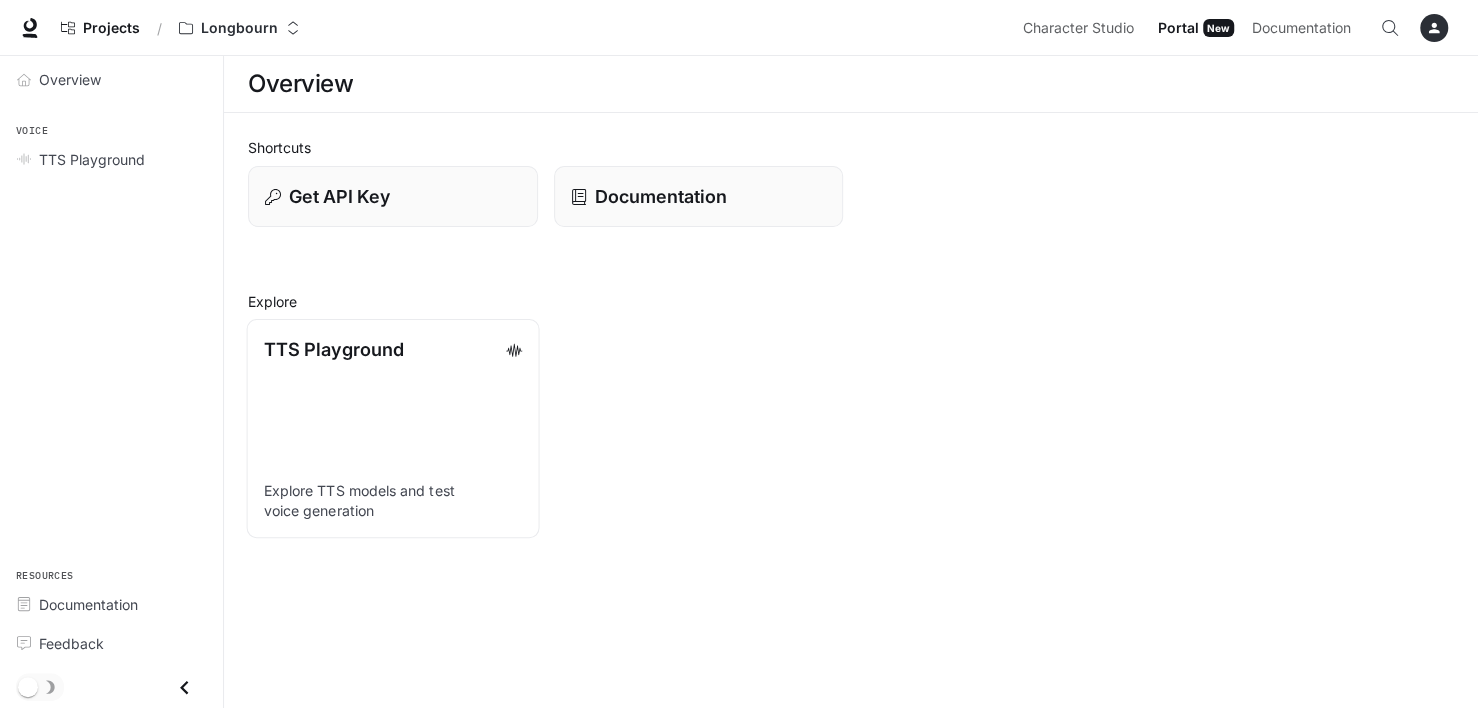 click on "TTS Playground" at bounding box center [334, 349] 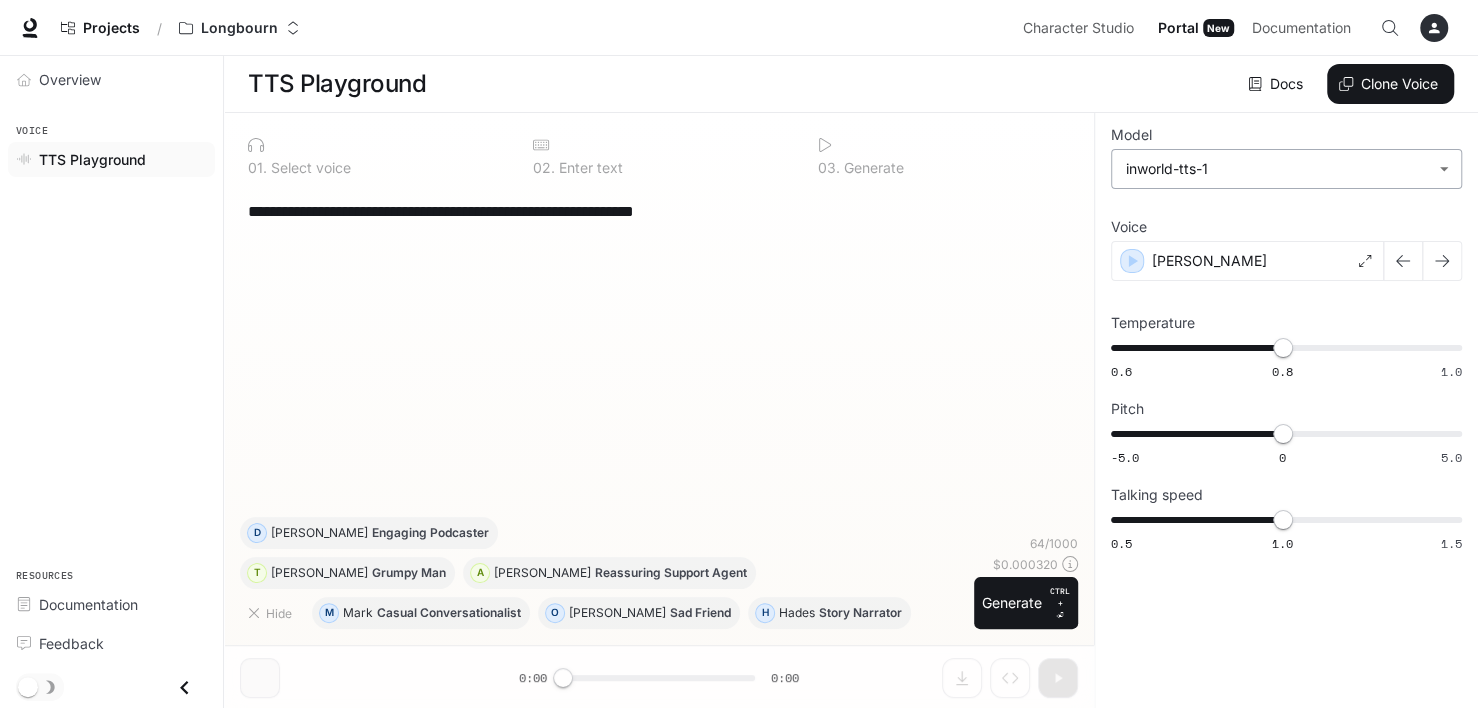 click on "**********" at bounding box center [739, 354] 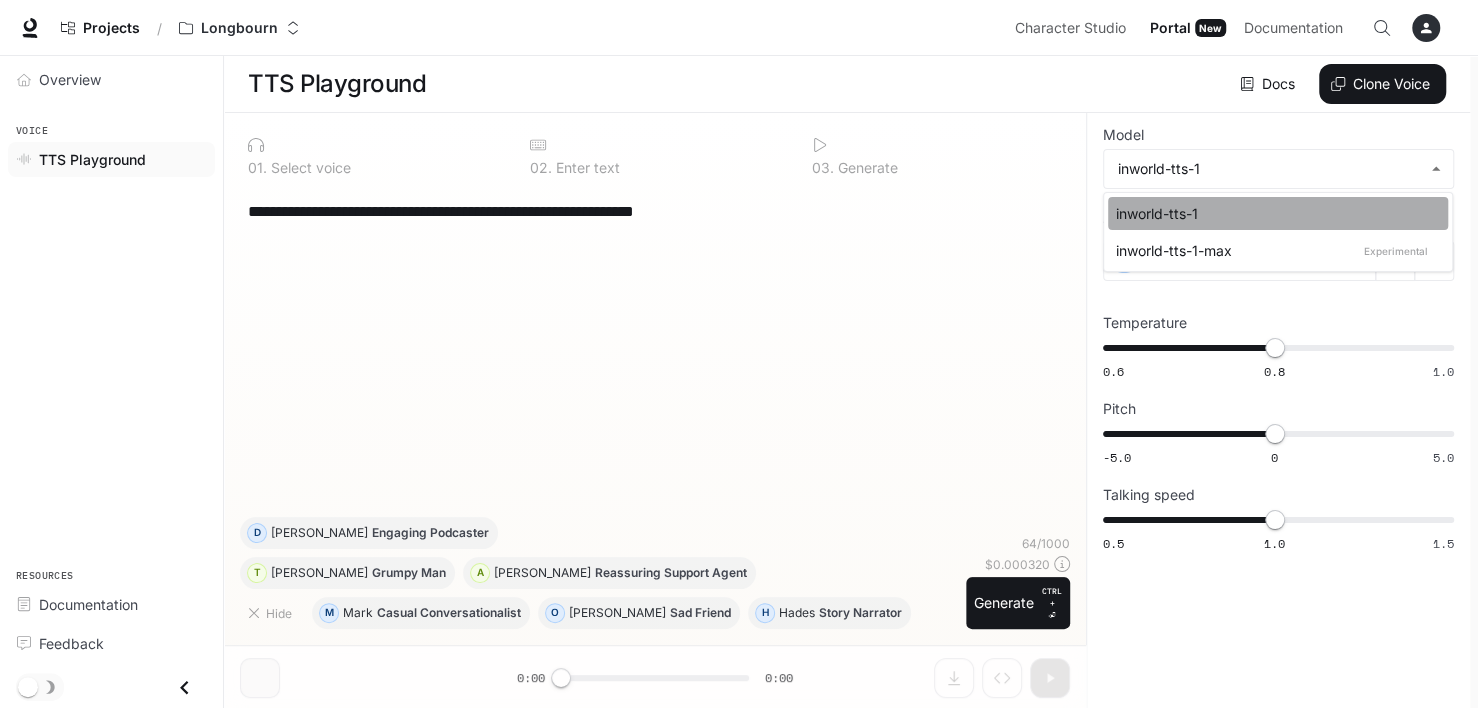 click on "inworld-tts-1" at bounding box center (1274, 213) 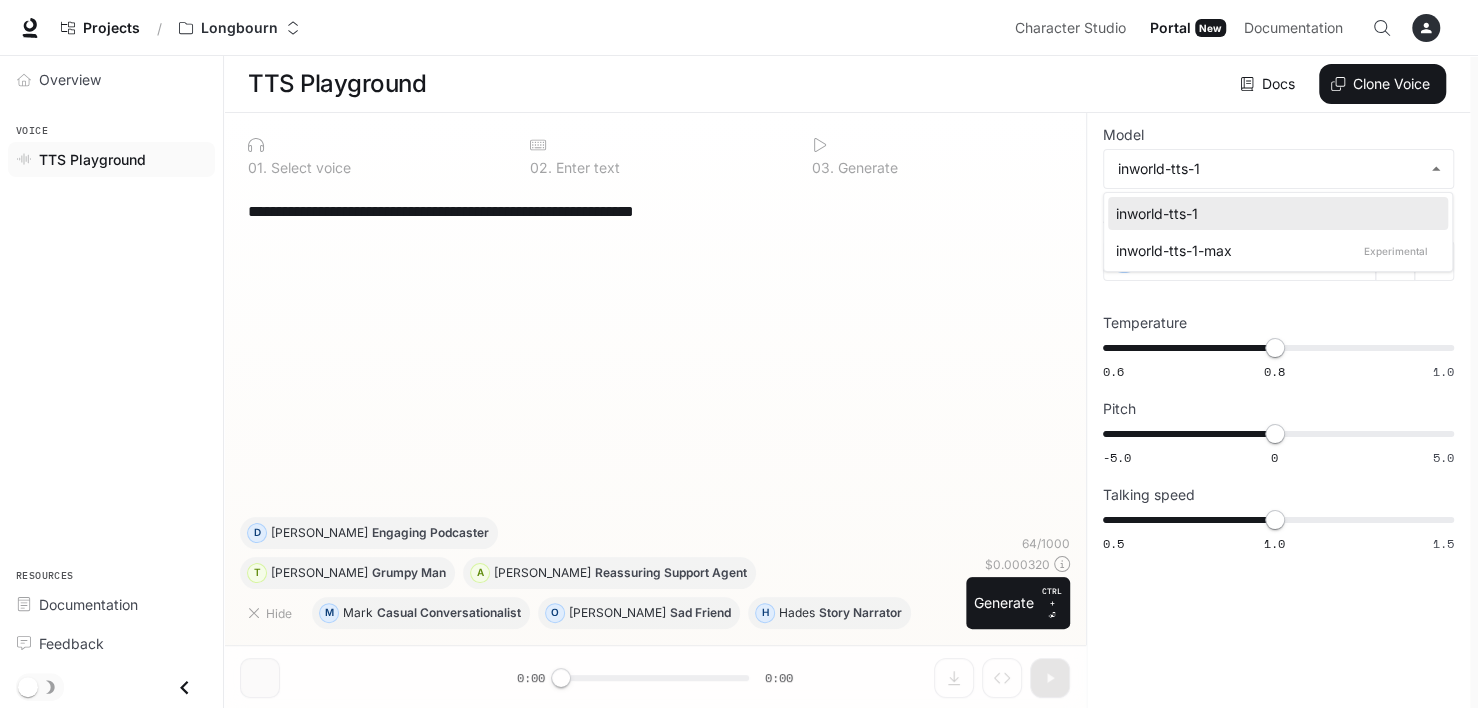 click on "**********" at bounding box center [739, 354] 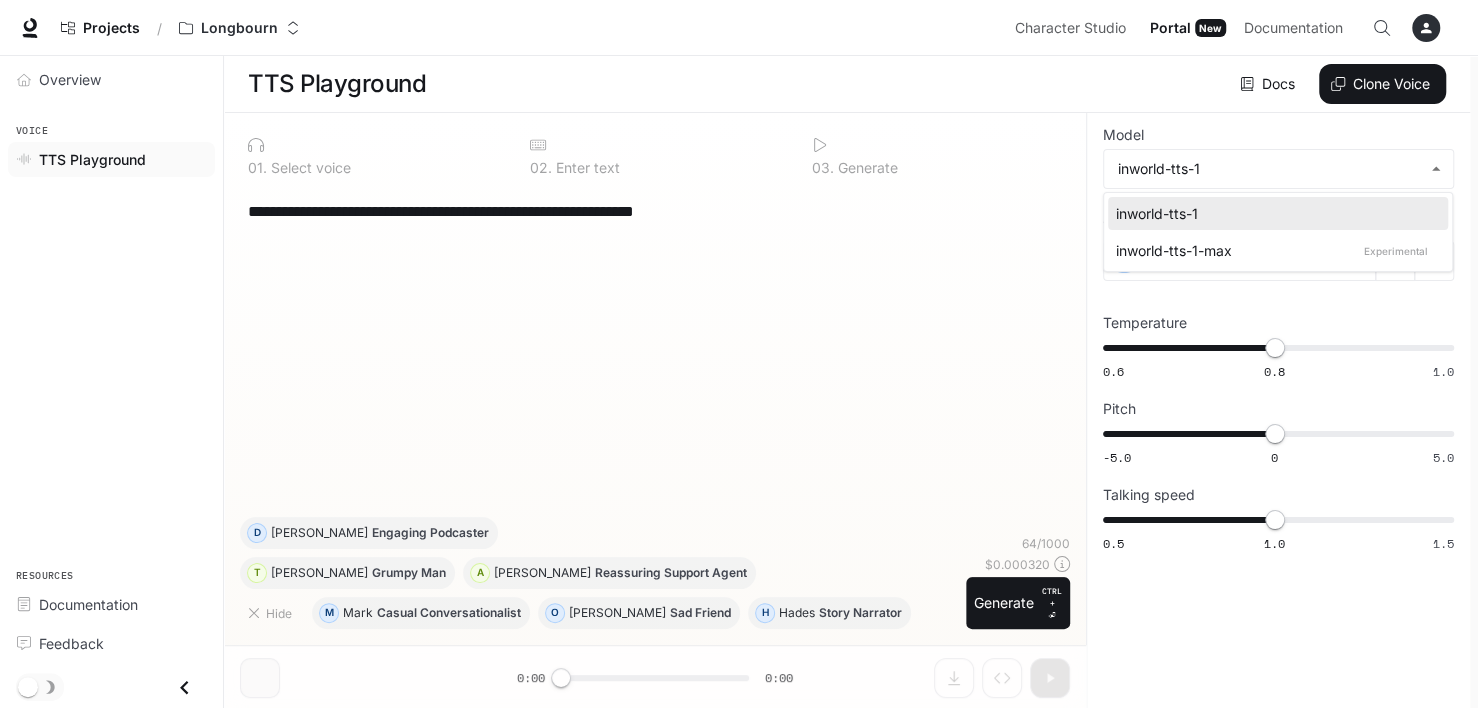 click at bounding box center [739, 354] 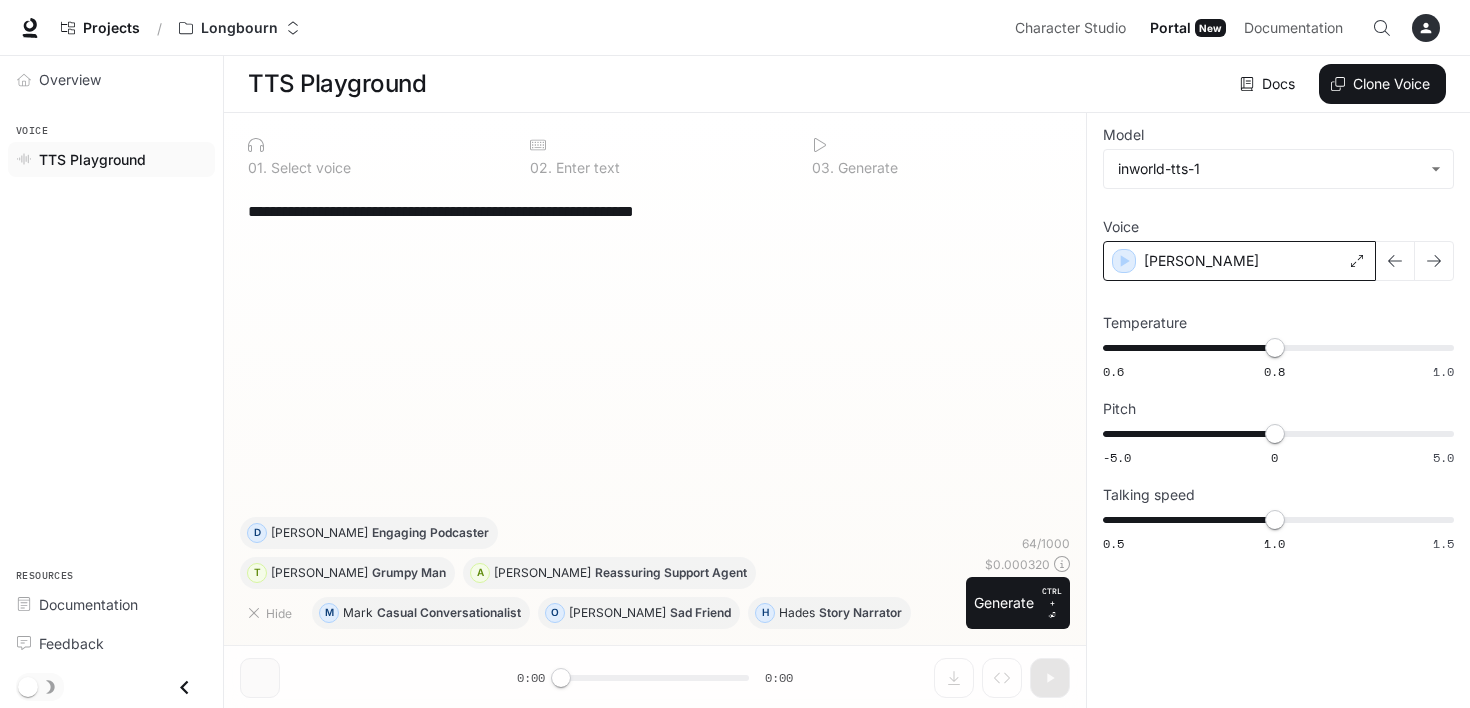 click on "[PERSON_NAME]" at bounding box center (1239, 261) 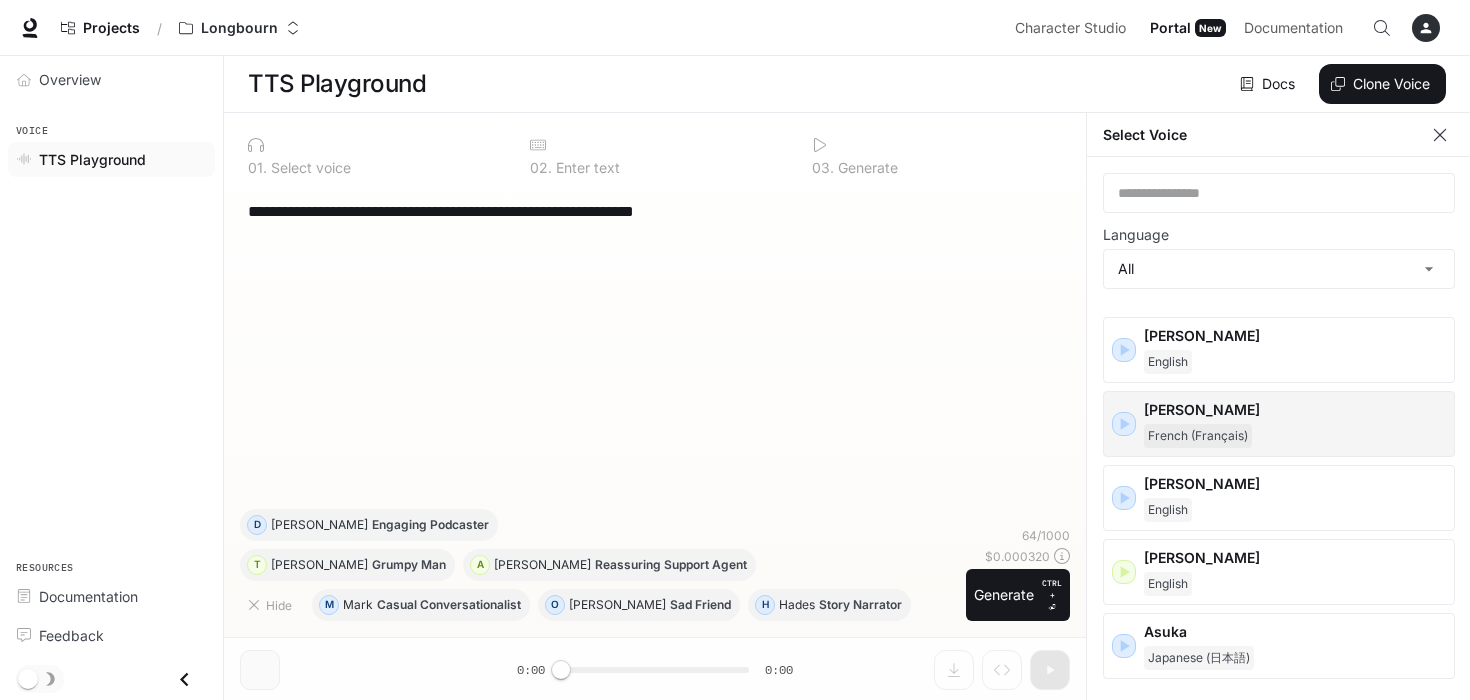 scroll, scrollTop: 0, scrollLeft: 0, axis: both 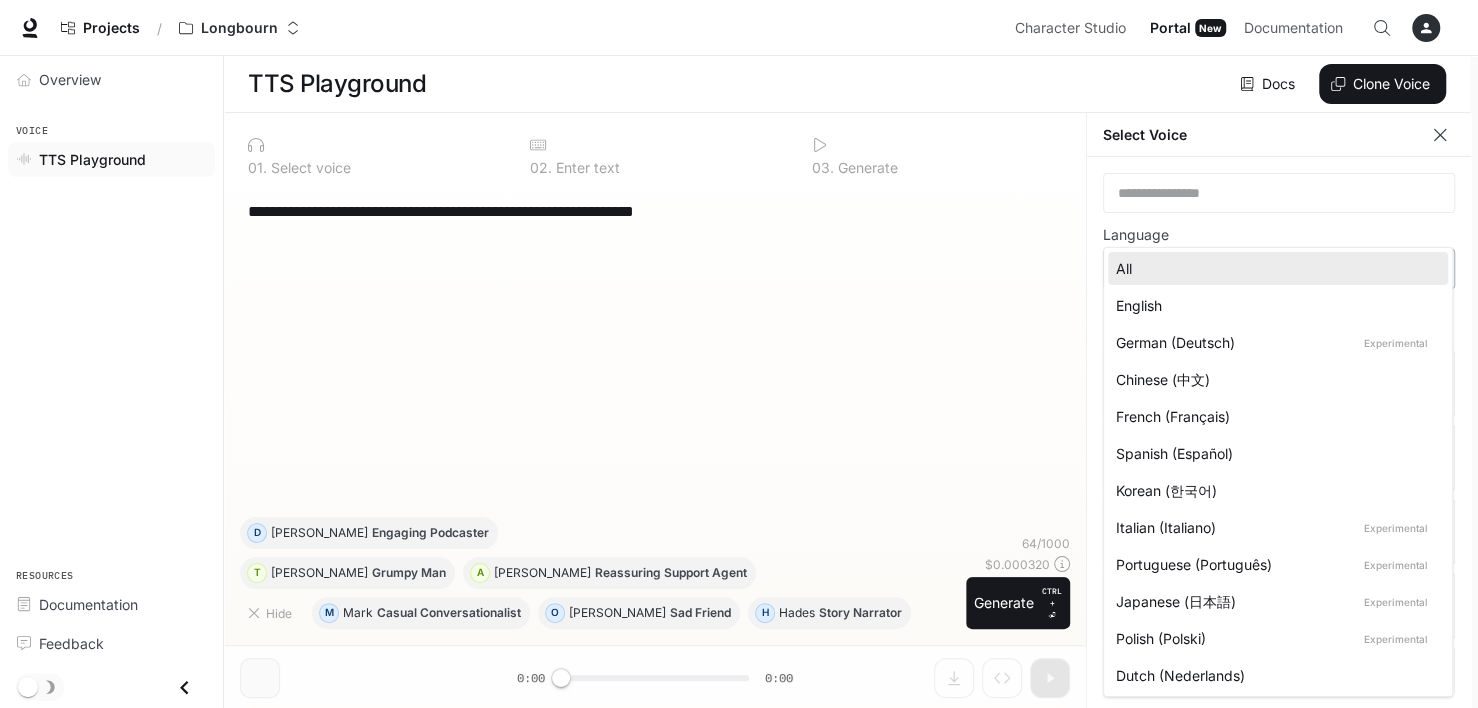 click on "**********" at bounding box center [739, 354] 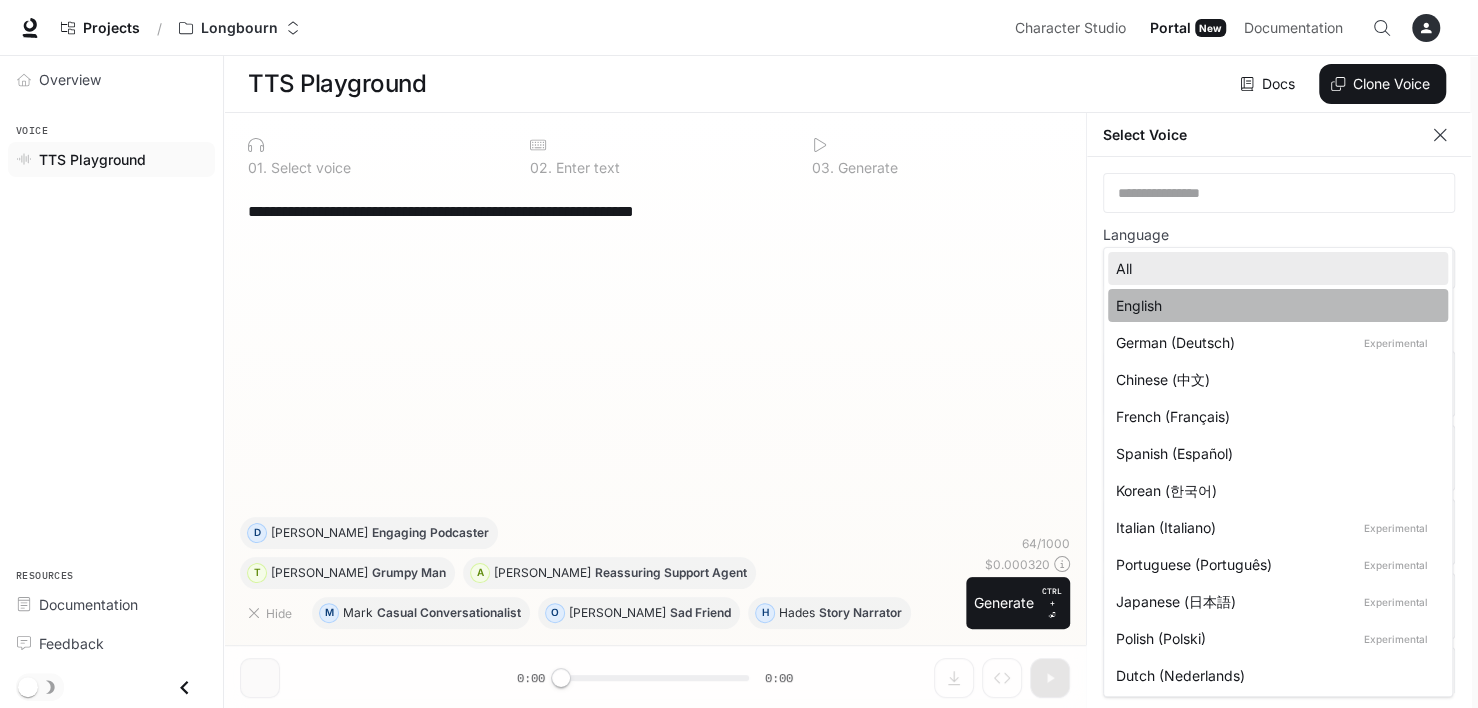 click on "English" at bounding box center (1274, 305) 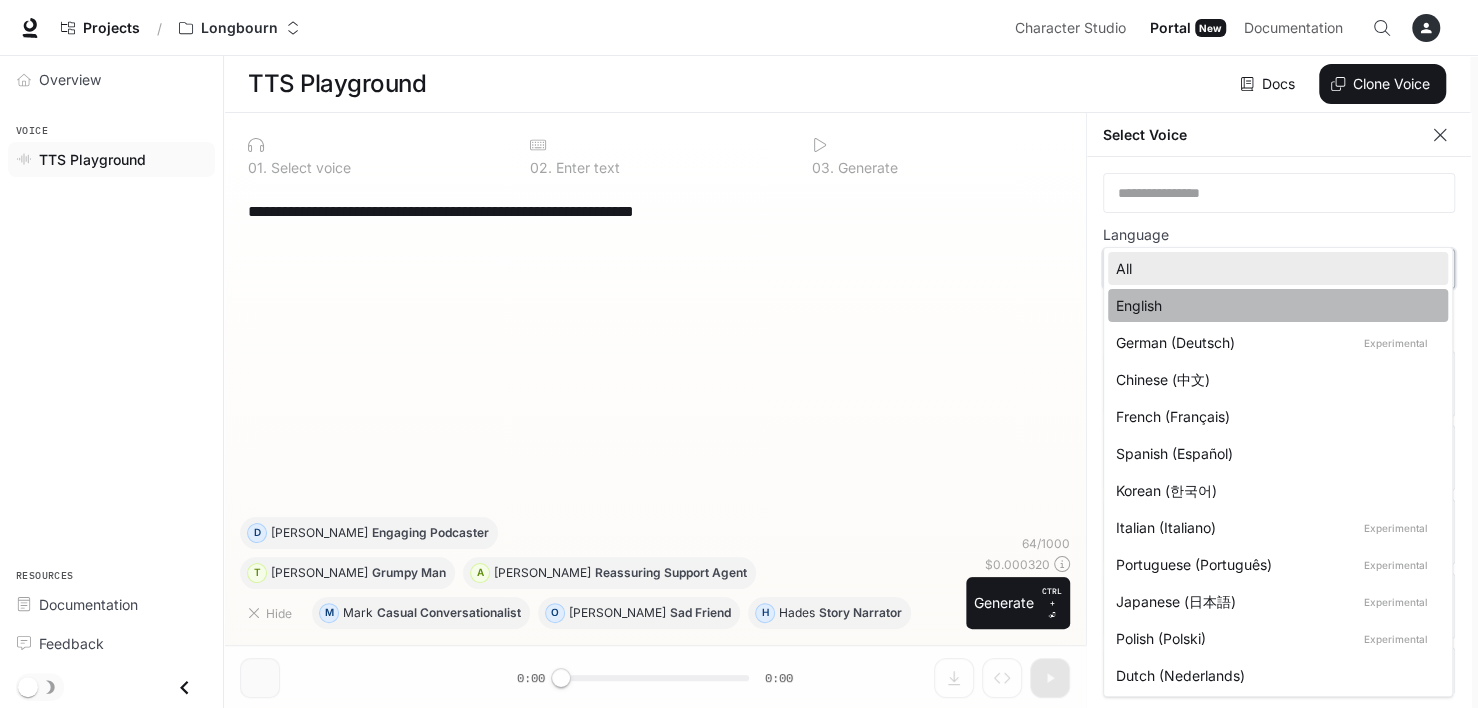 type on "*****" 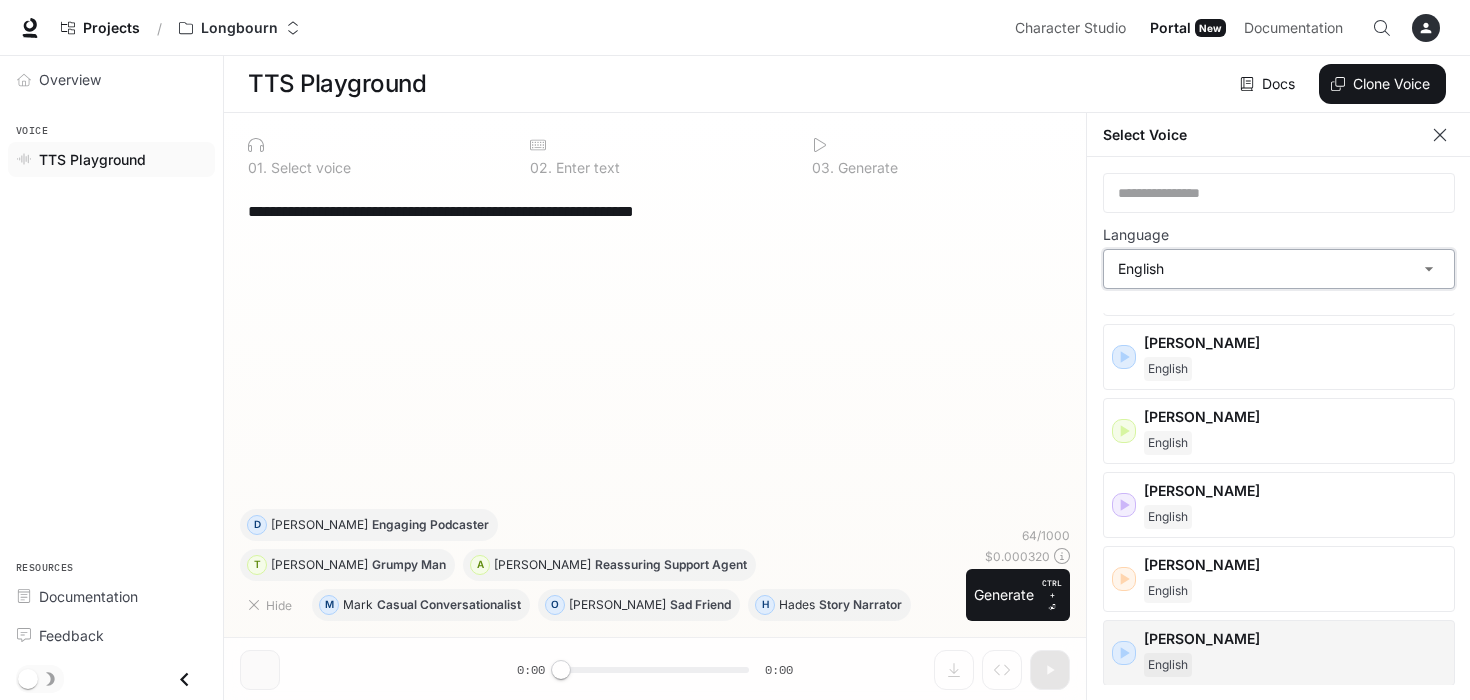 scroll, scrollTop: 0, scrollLeft: 0, axis: both 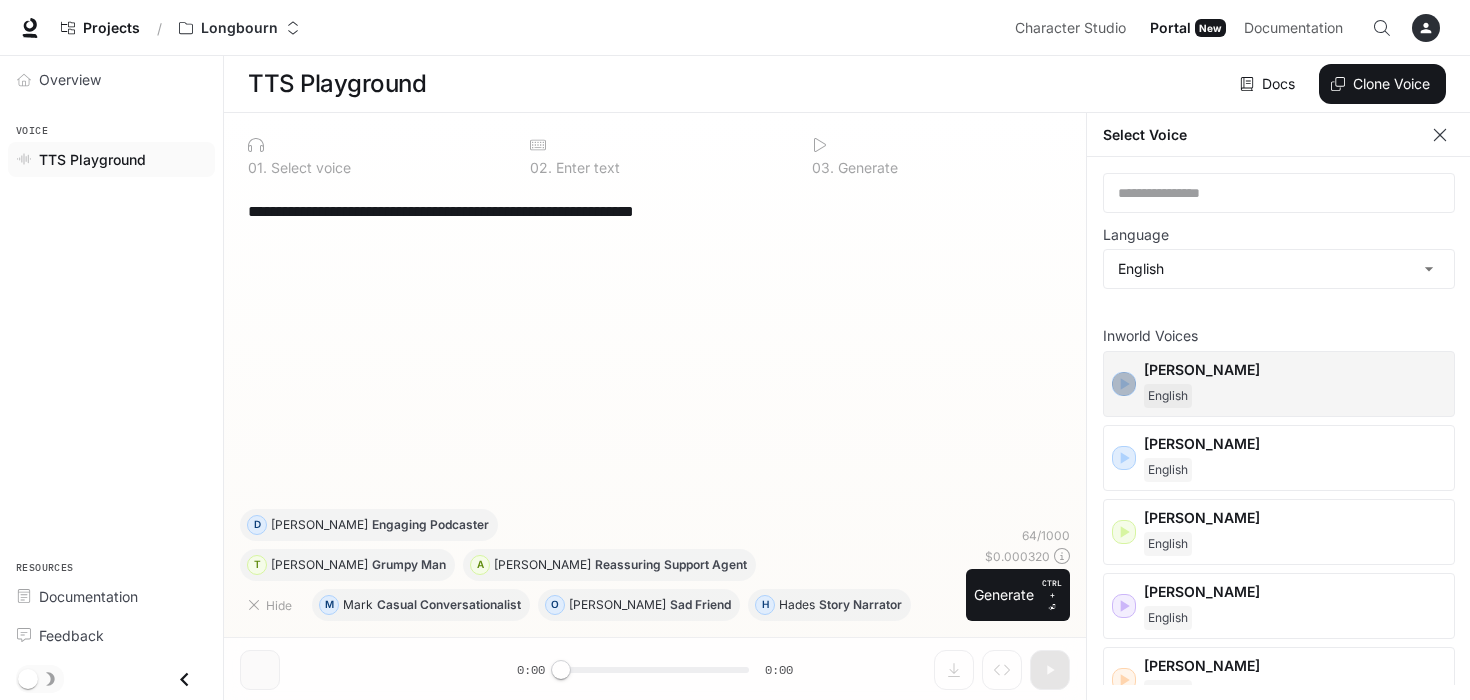 click 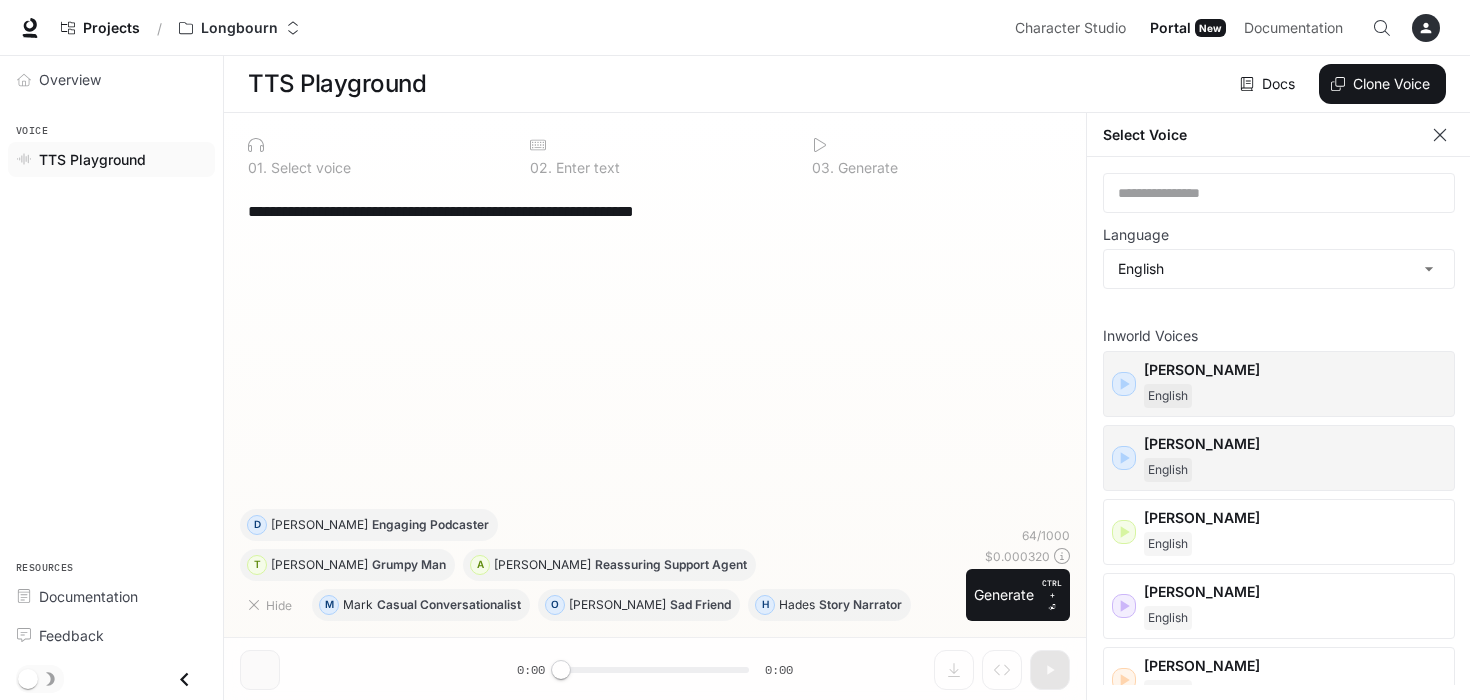 click 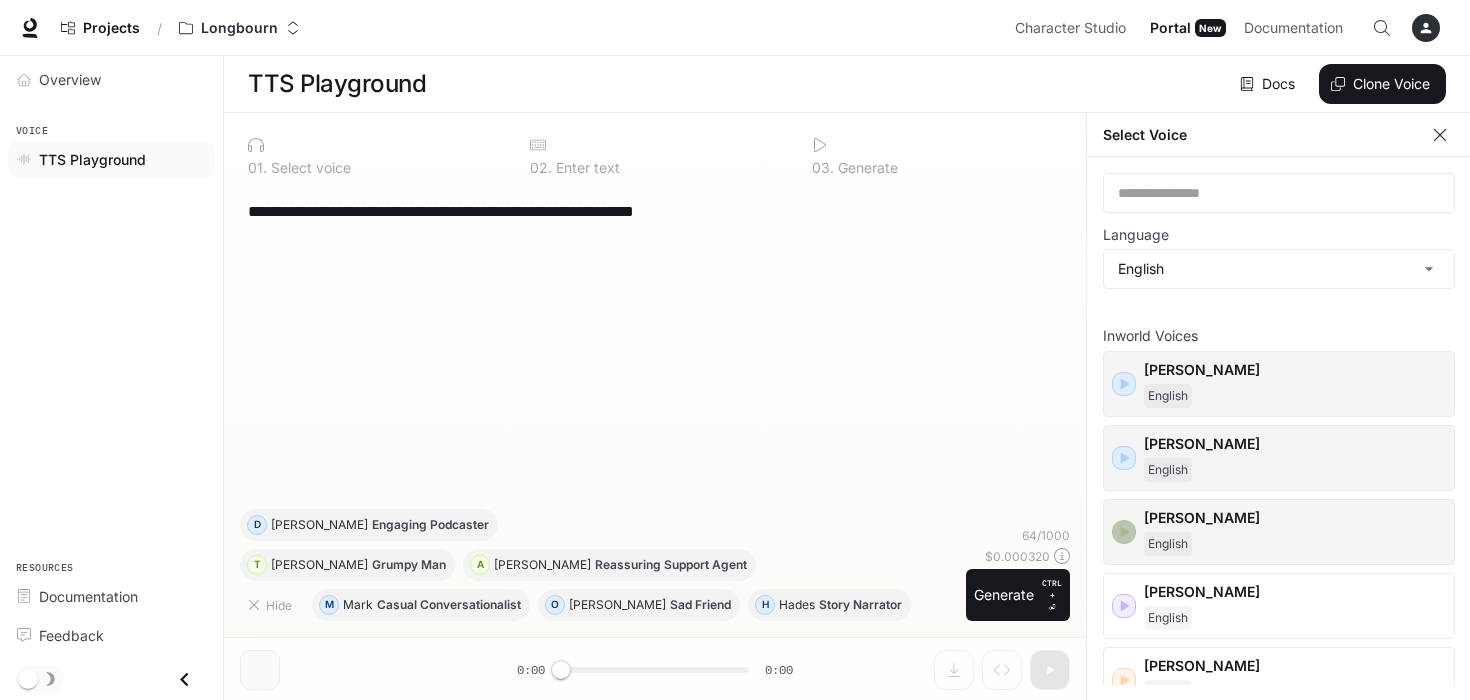 click 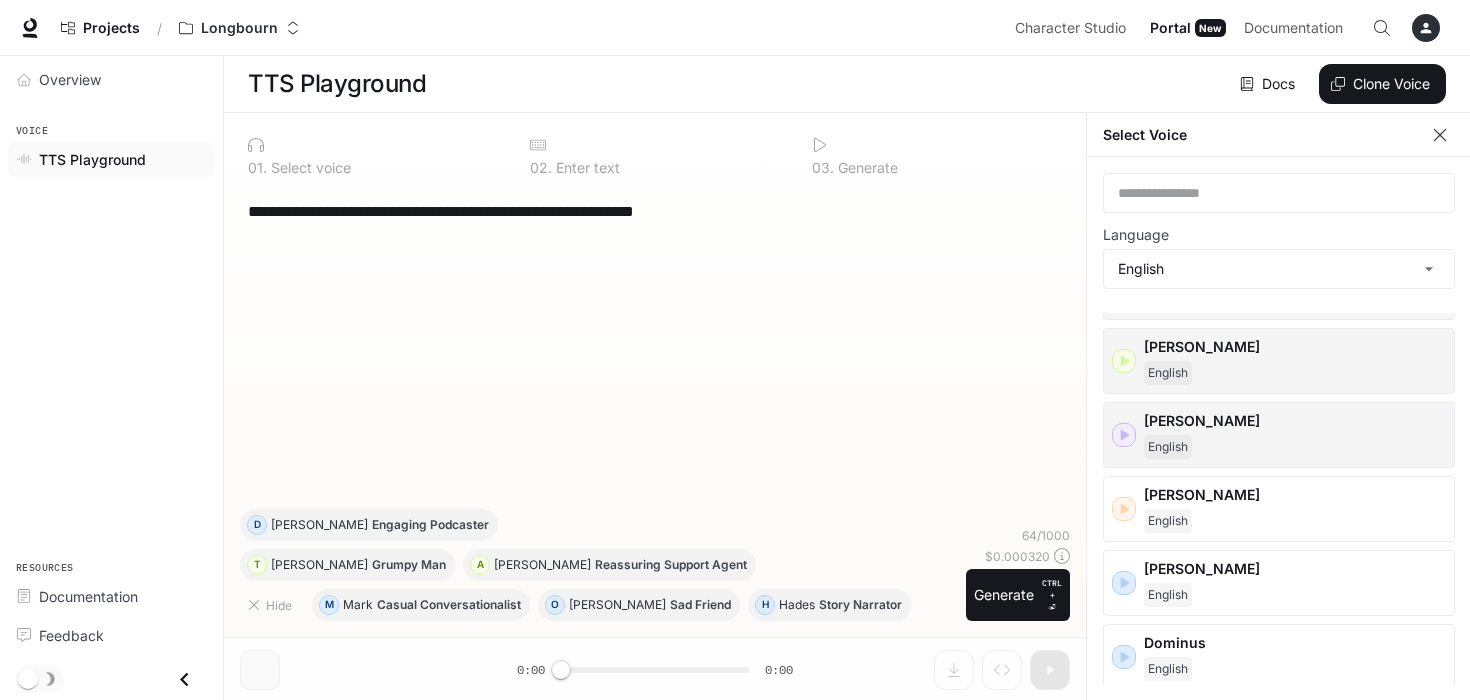 scroll, scrollTop: 200, scrollLeft: 0, axis: vertical 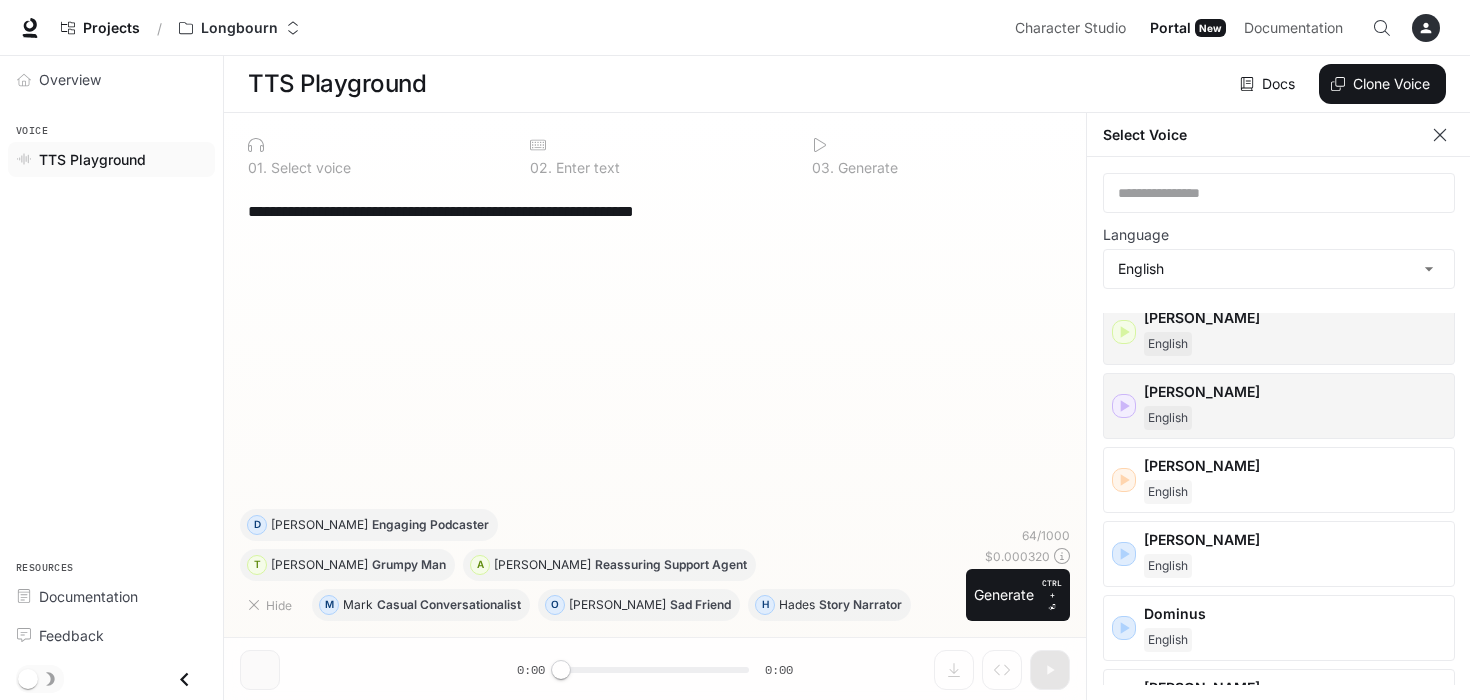 click 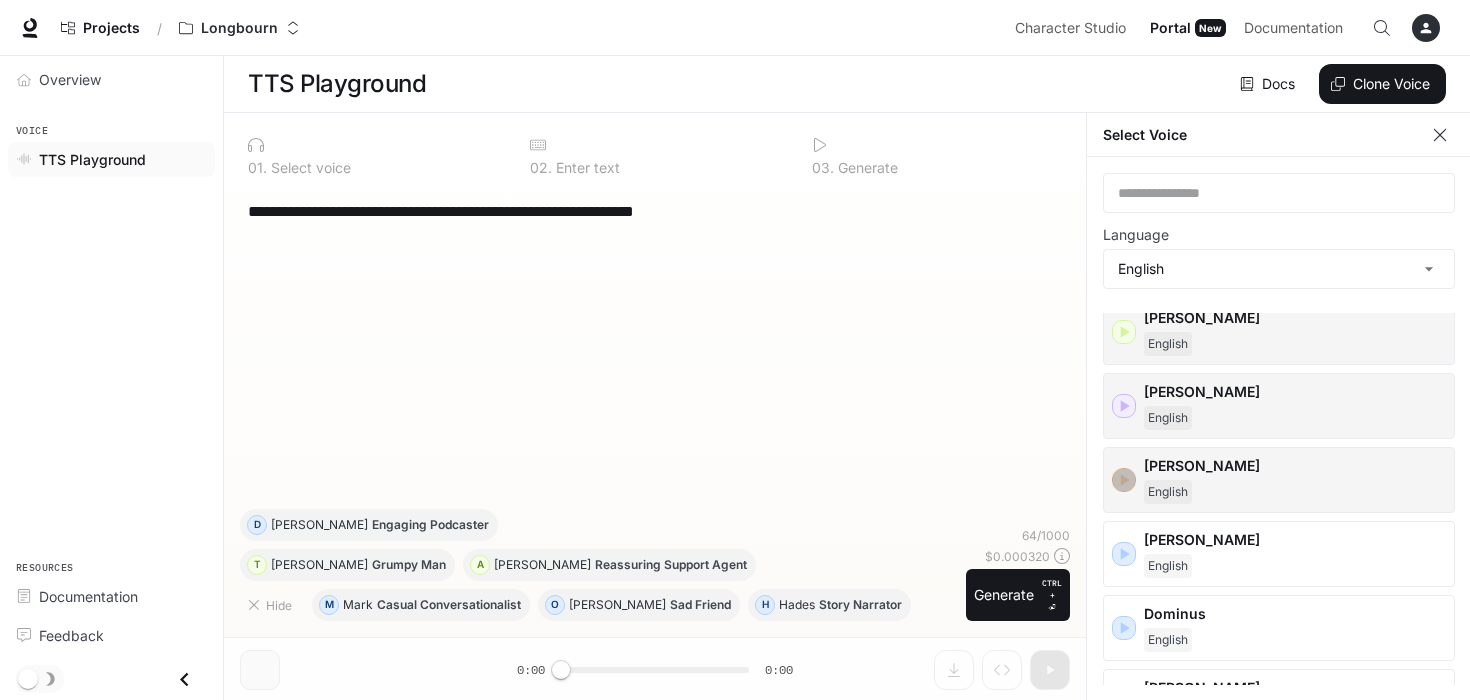 click 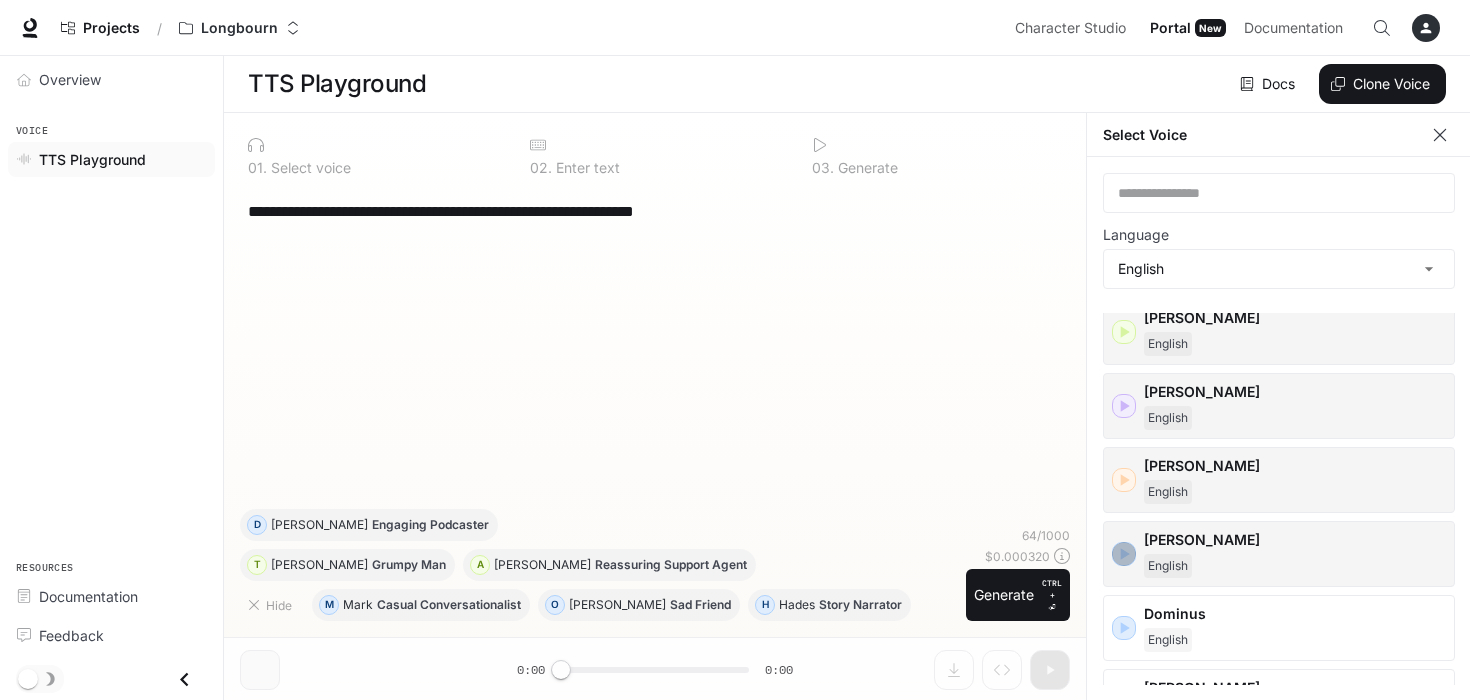 click 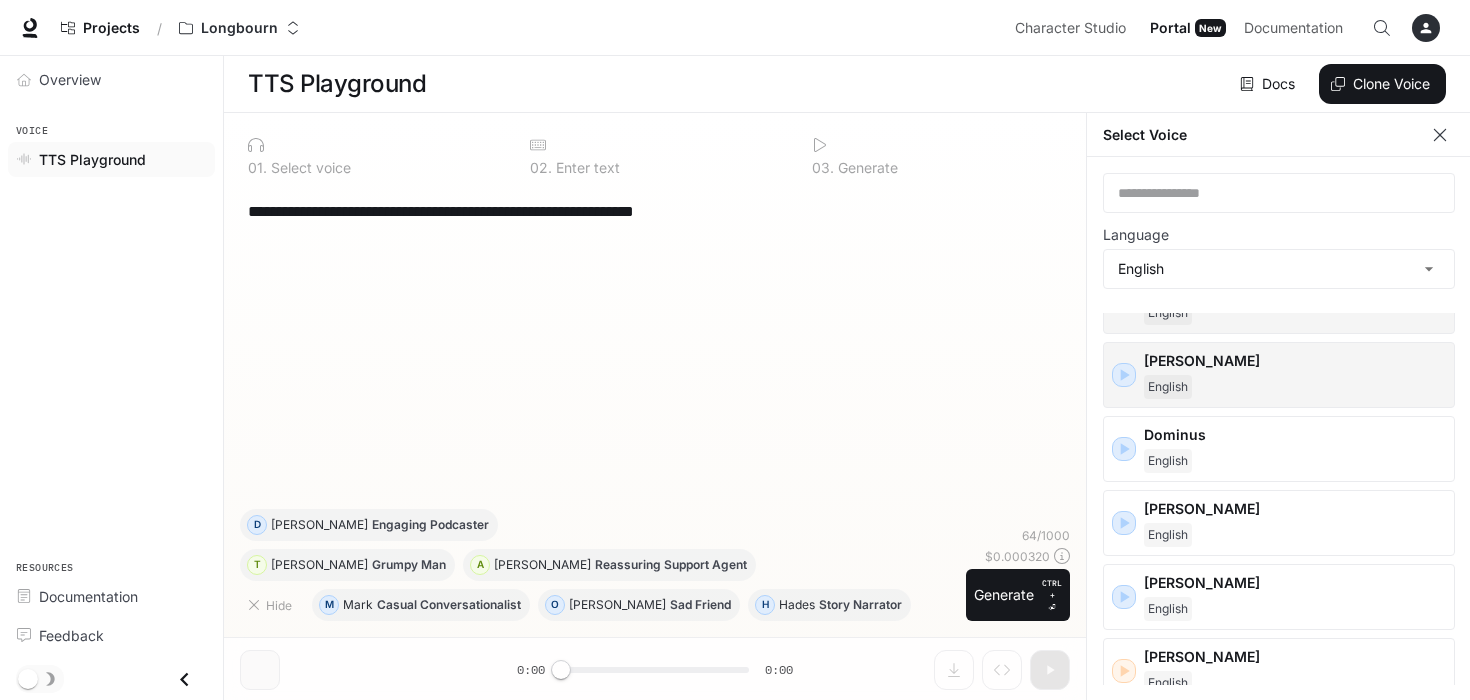 scroll, scrollTop: 400, scrollLeft: 0, axis: vertical 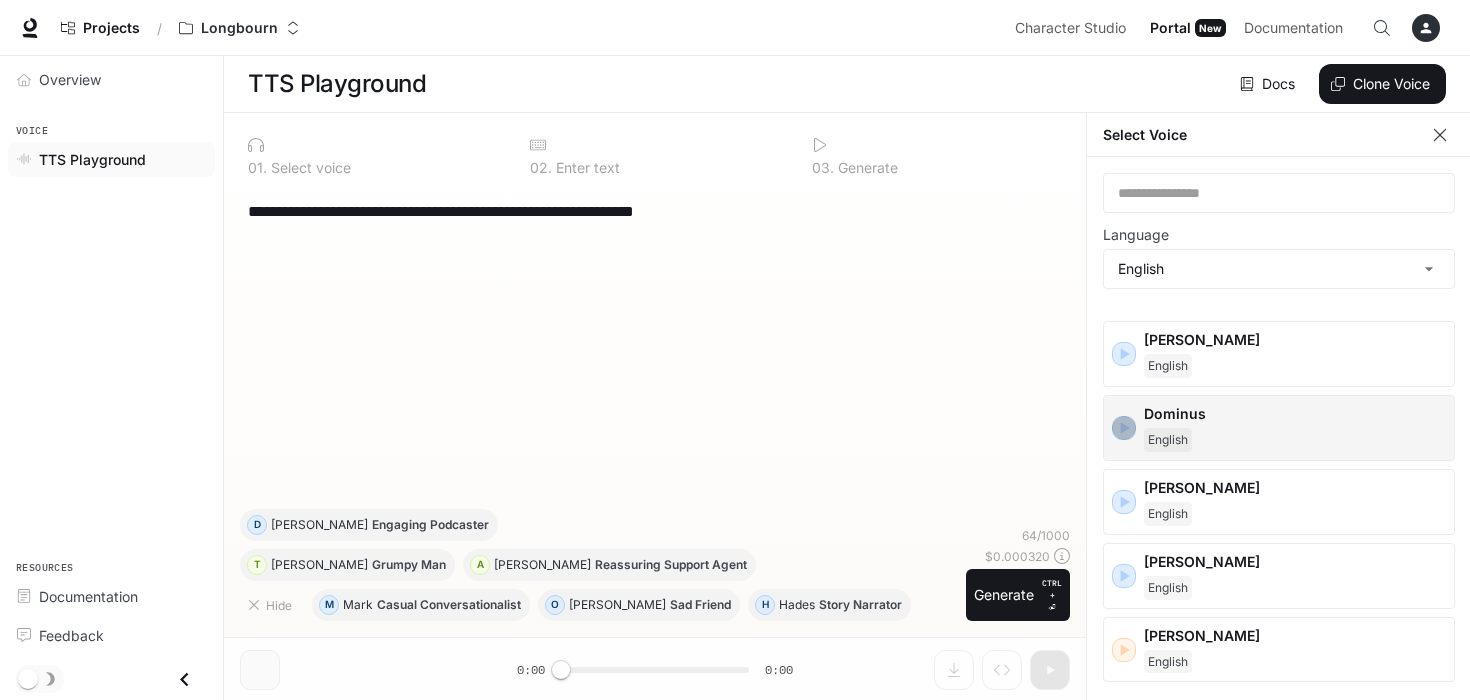 click 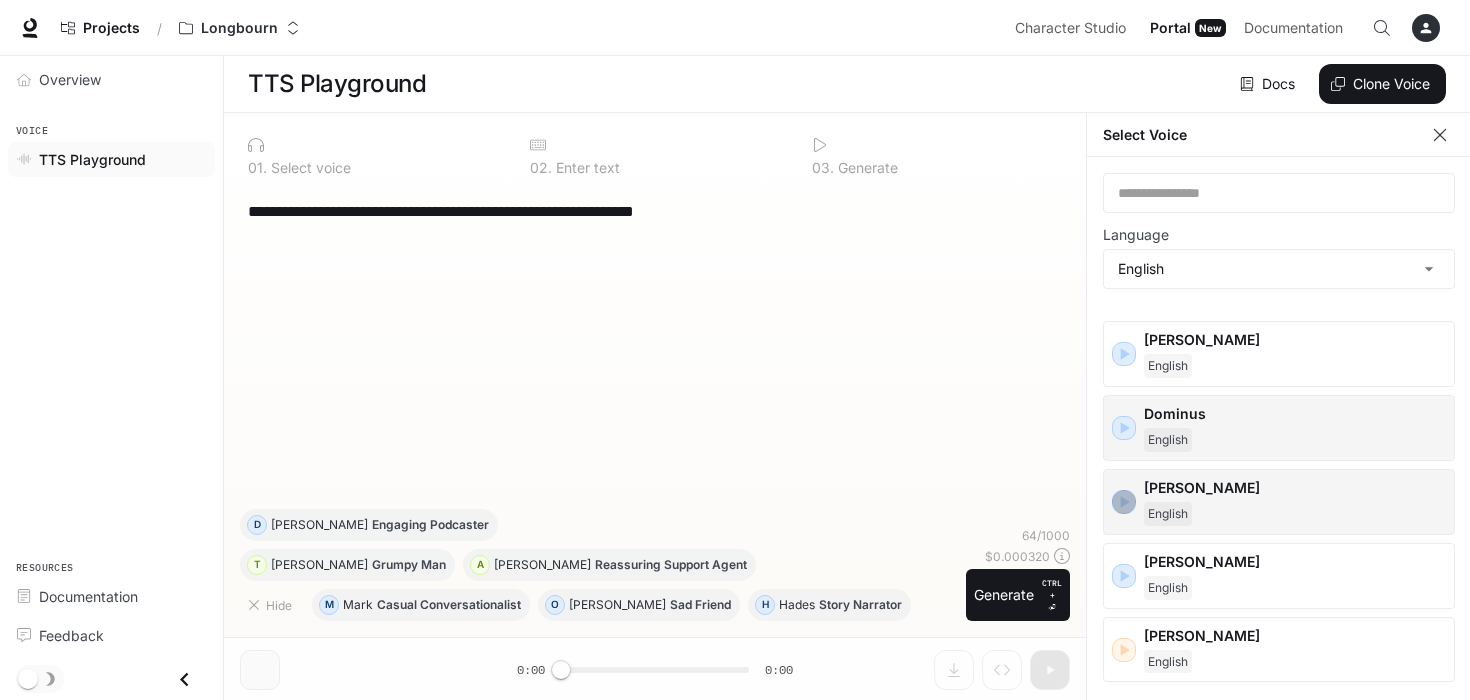 click 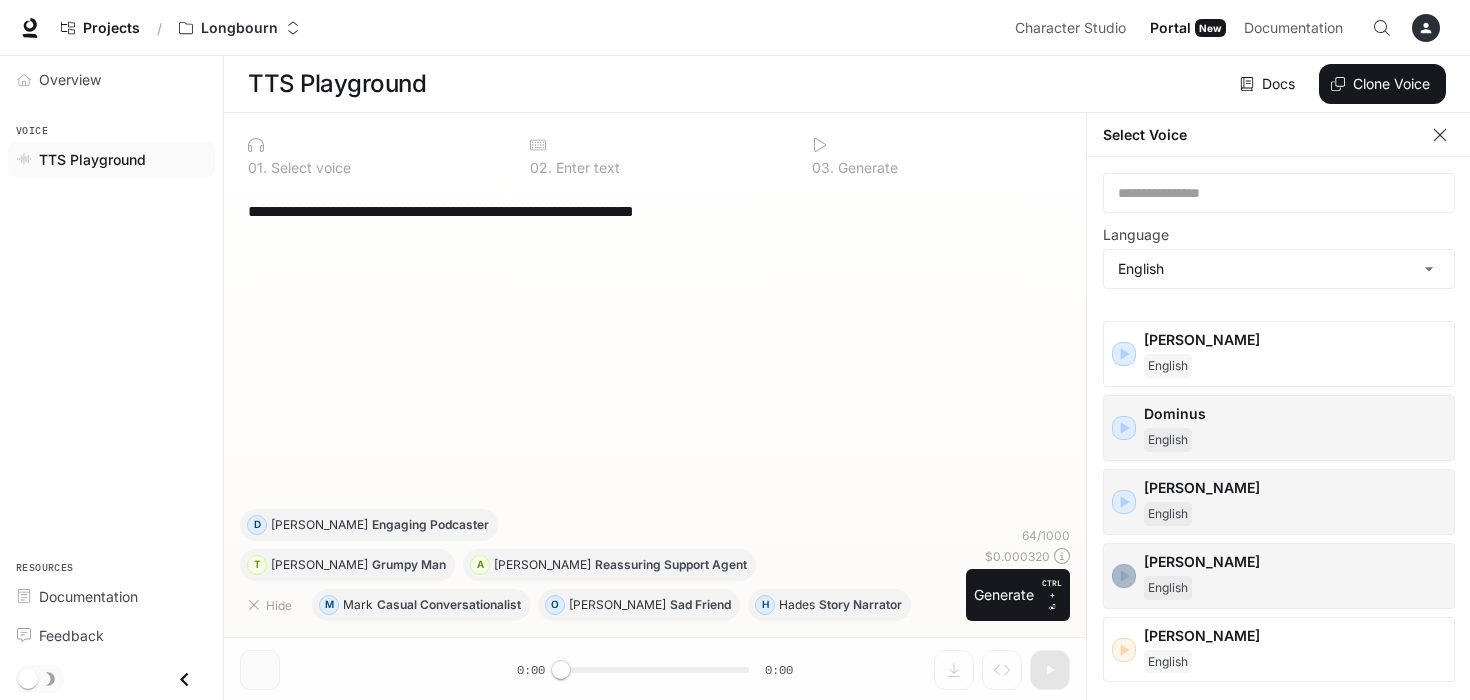 click 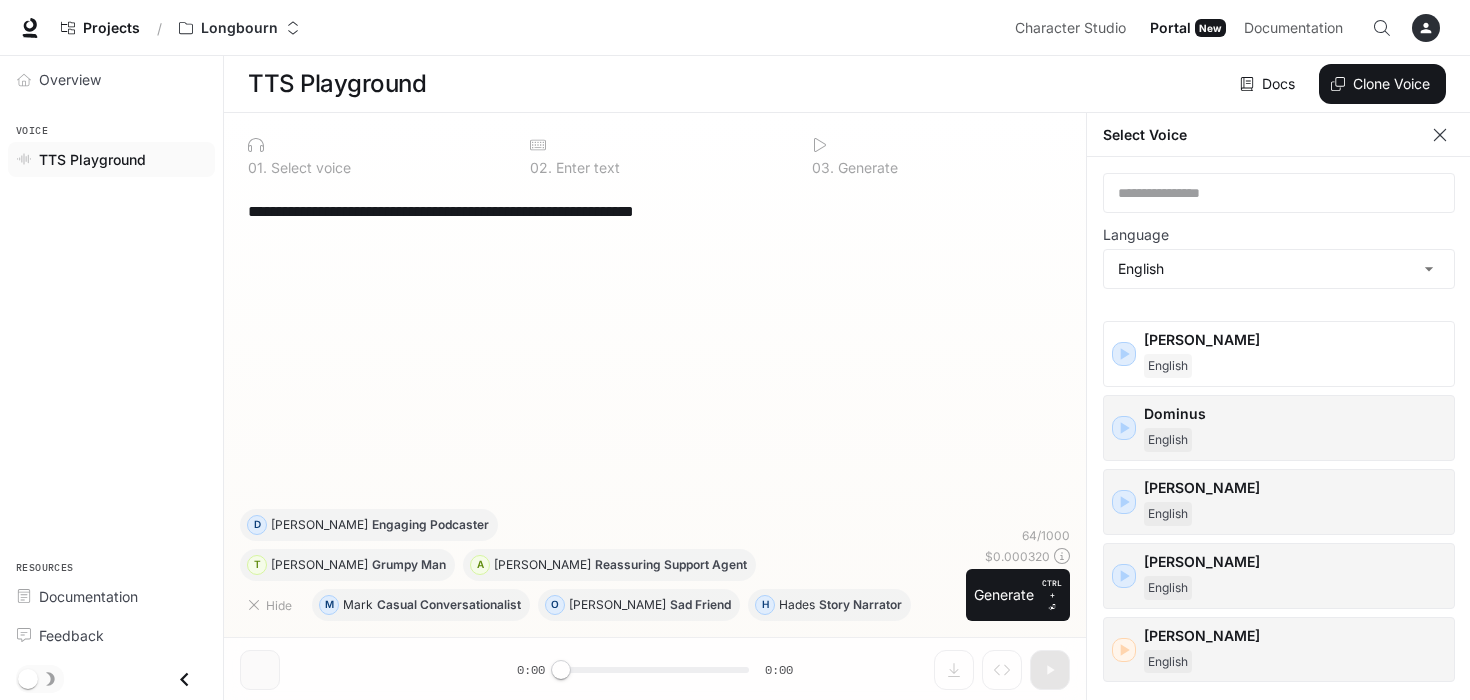 click 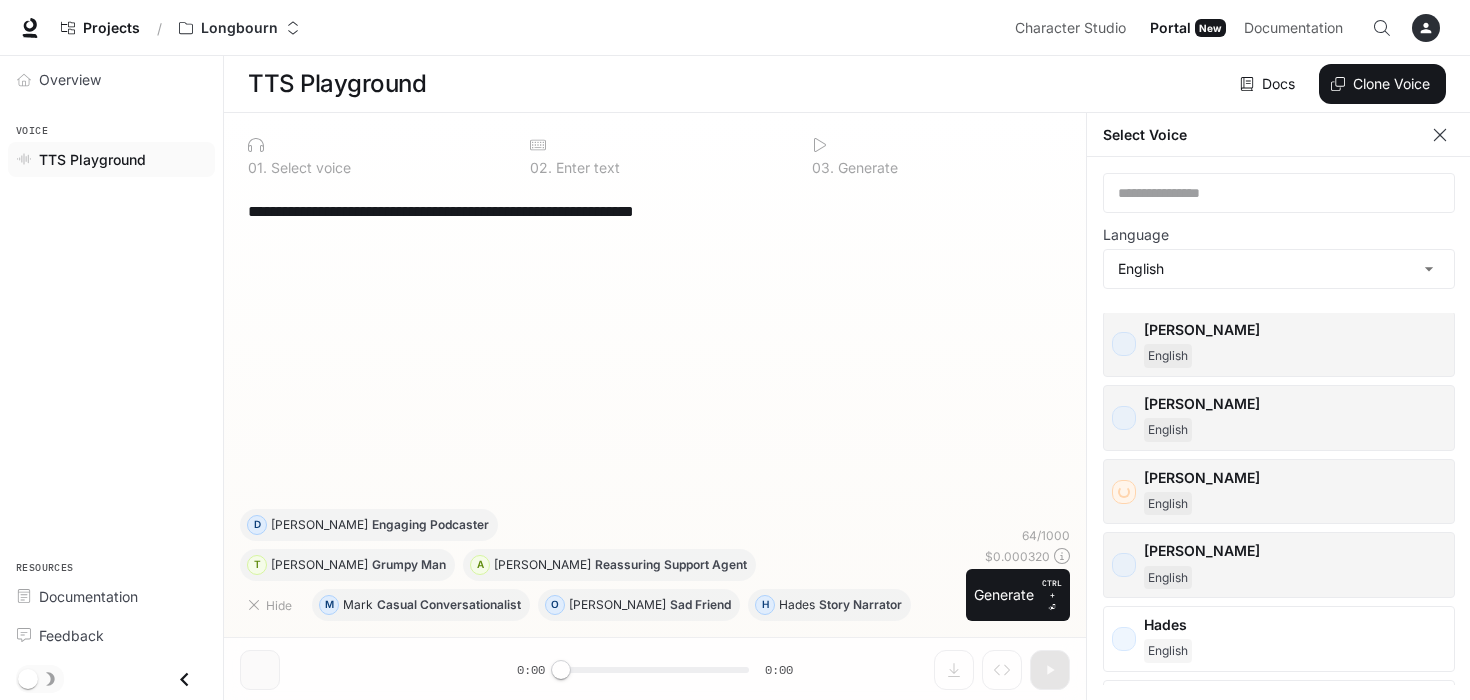 scroll, scrollTop: 600, scrollLeft: 0, axis: vertical 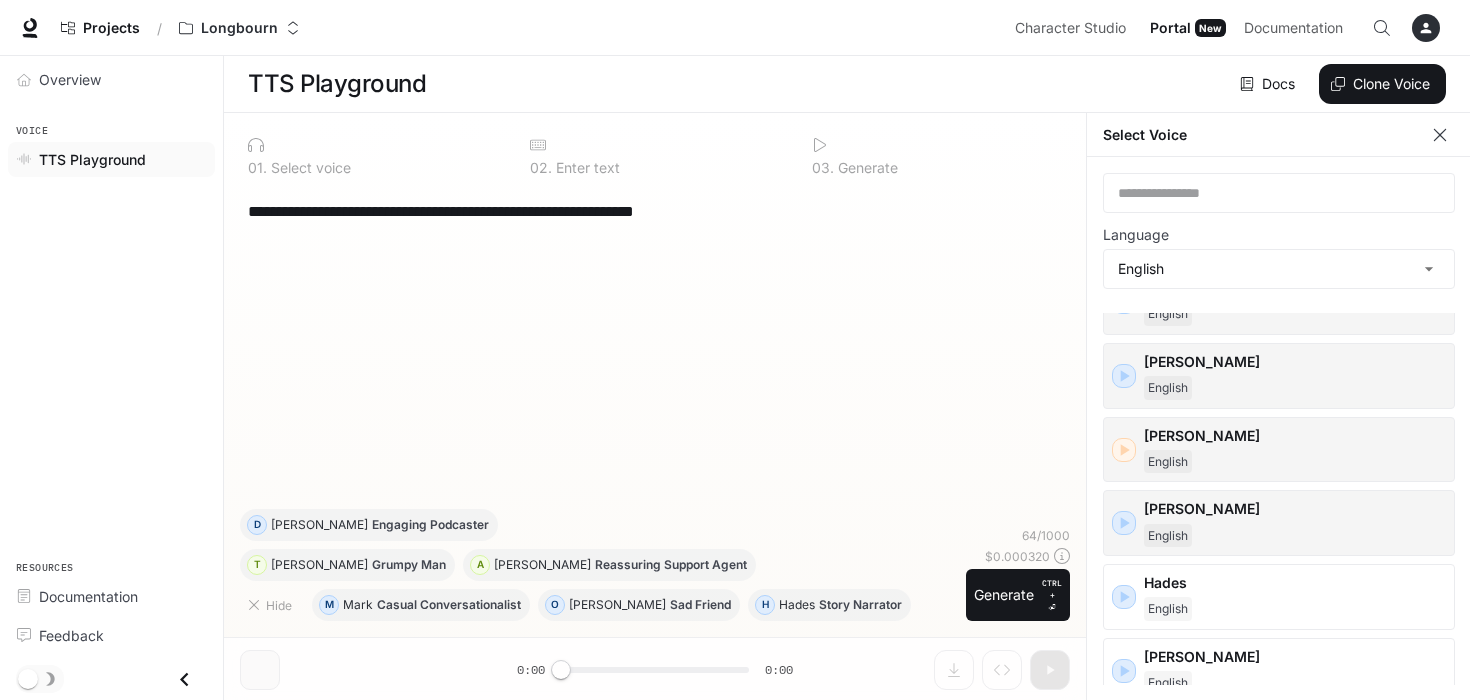 click 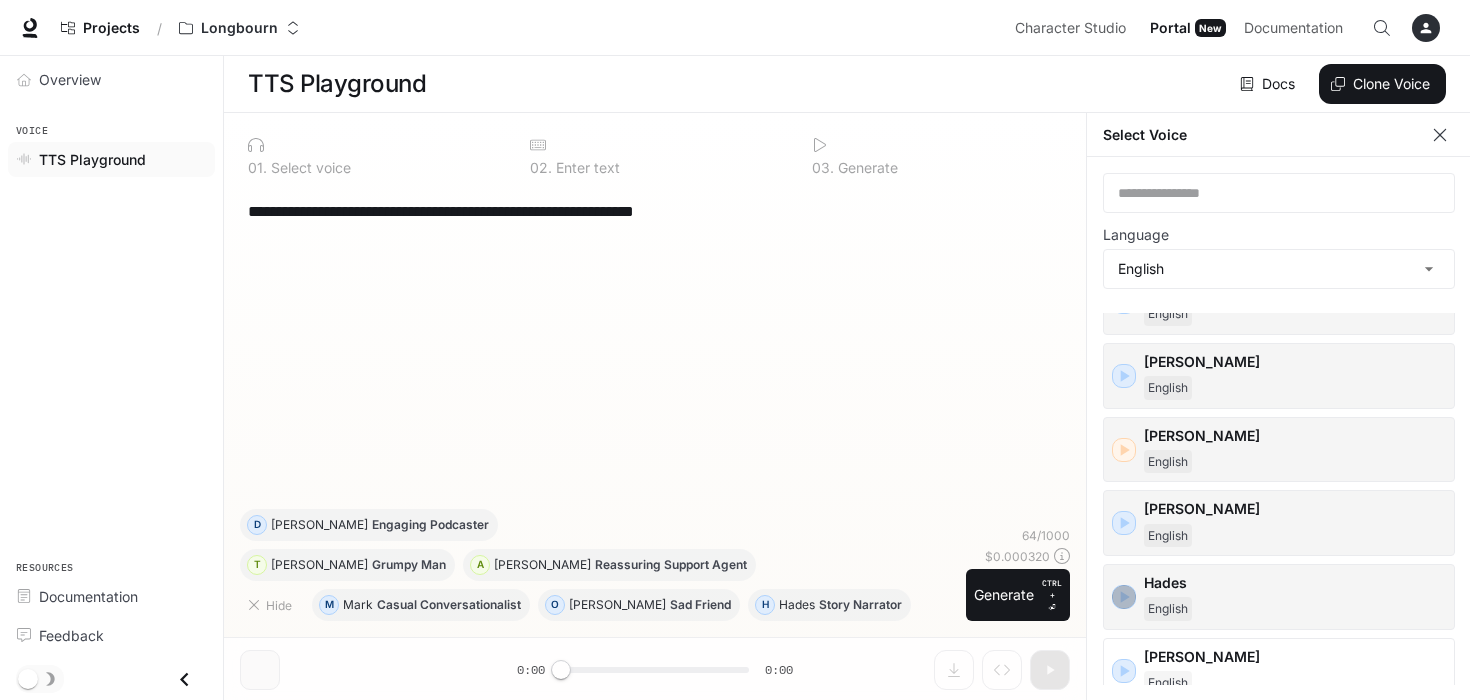 click 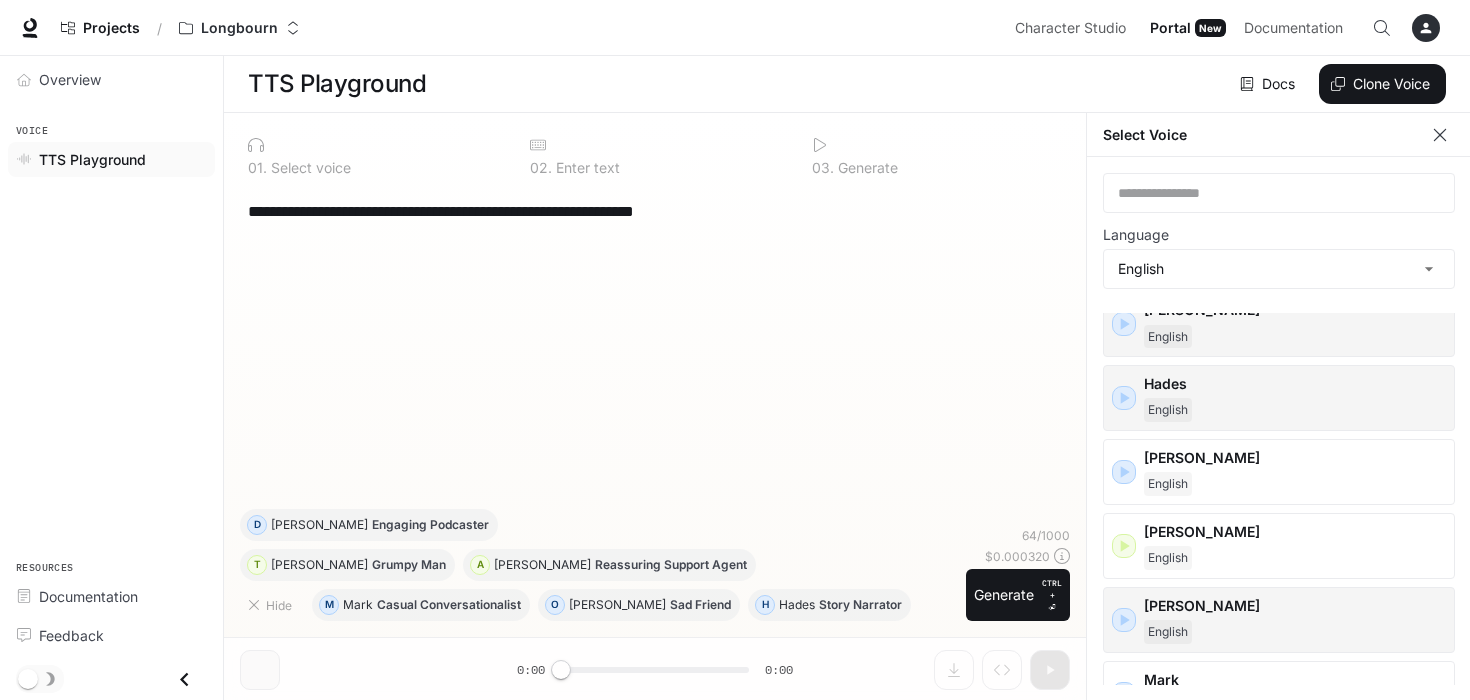 scroll, scrollTop: 800, scrollLeft: 0, axis: vertical 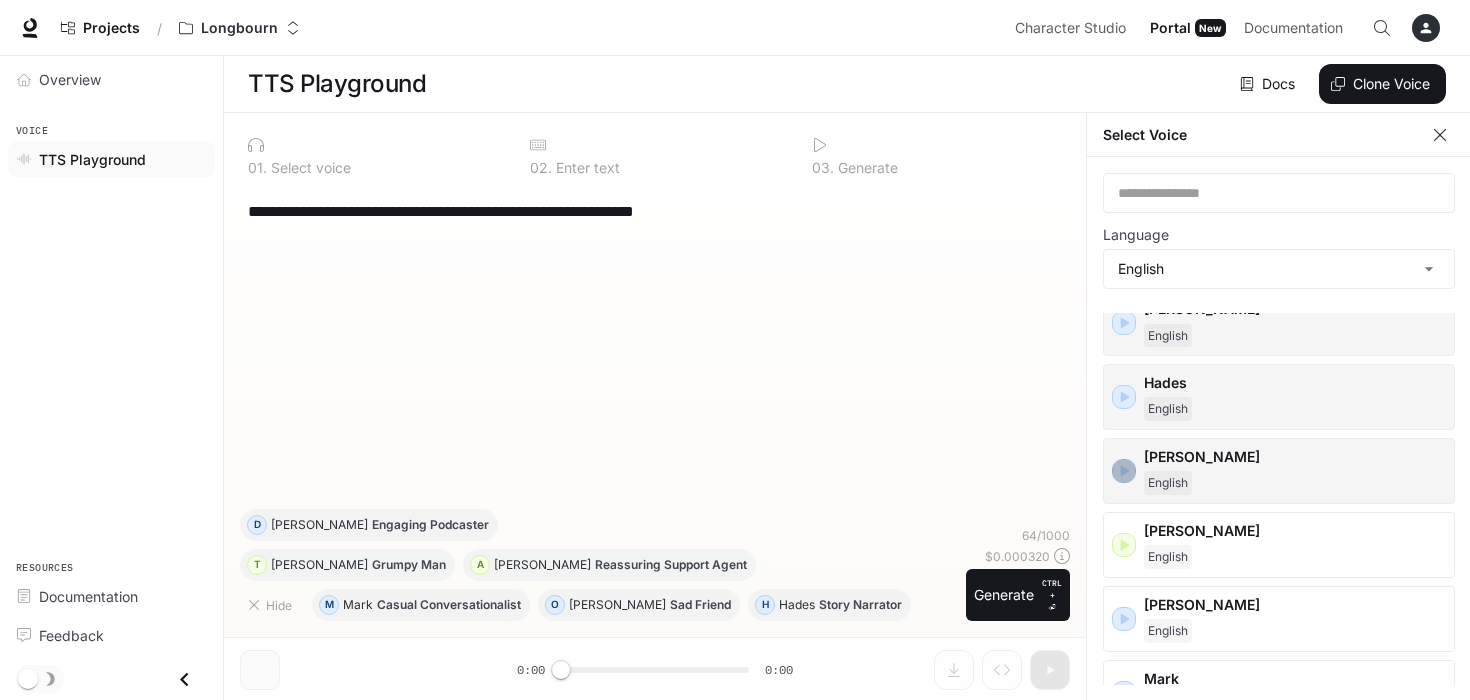 click 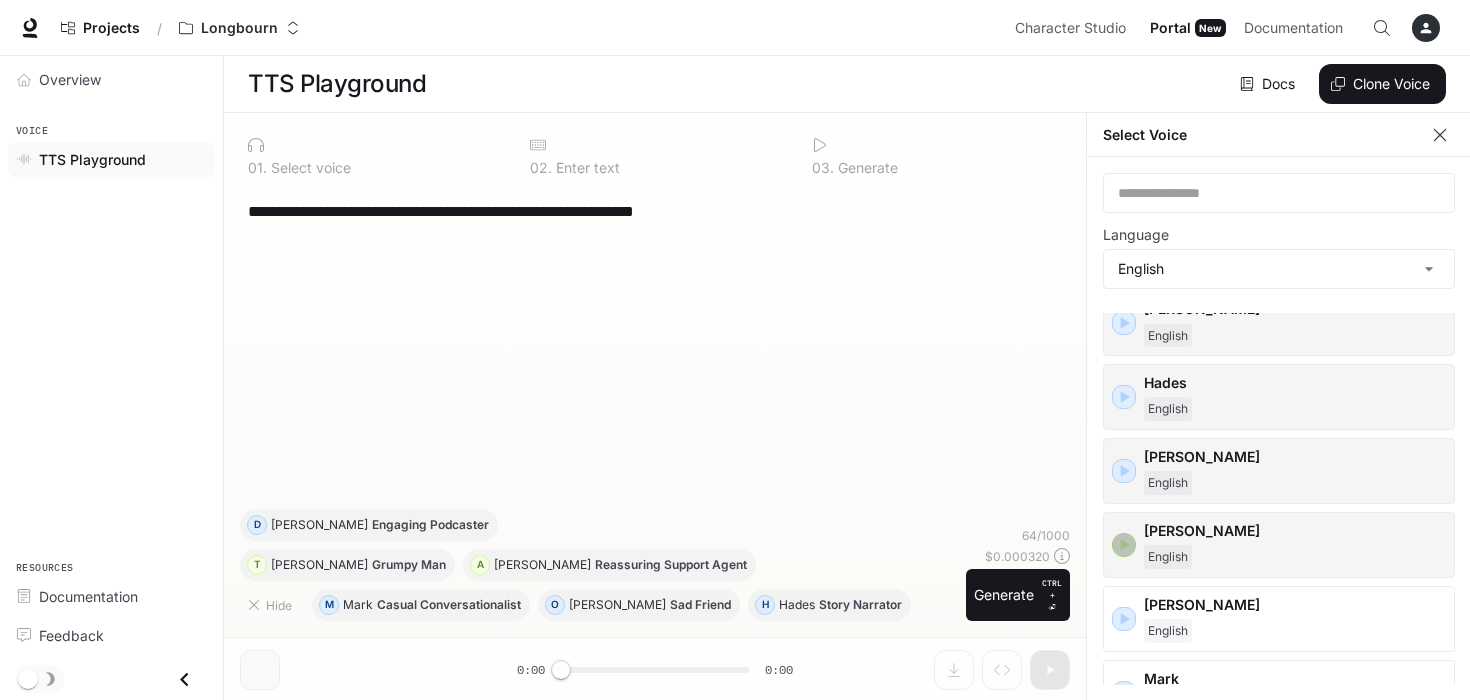 click 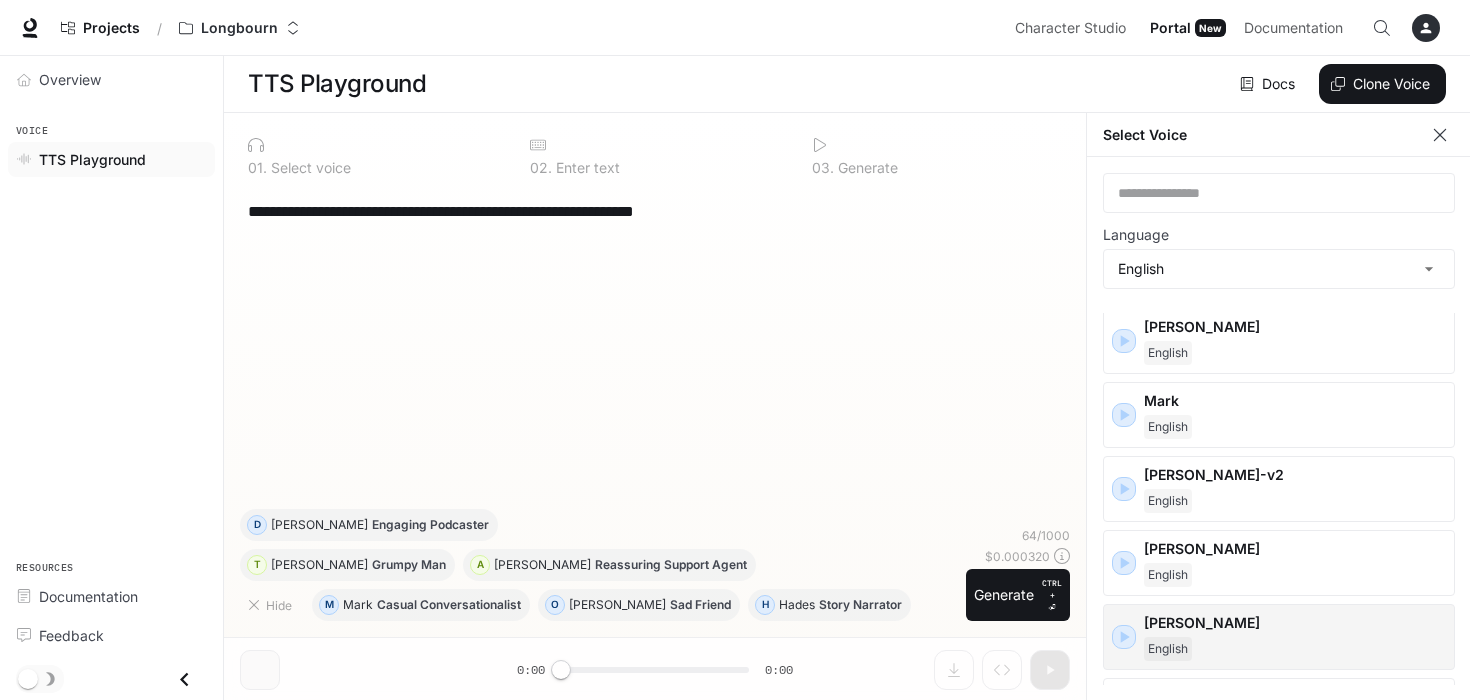 scroll, scrollTop: 1200, scrollLeft: 0, axis: vertical 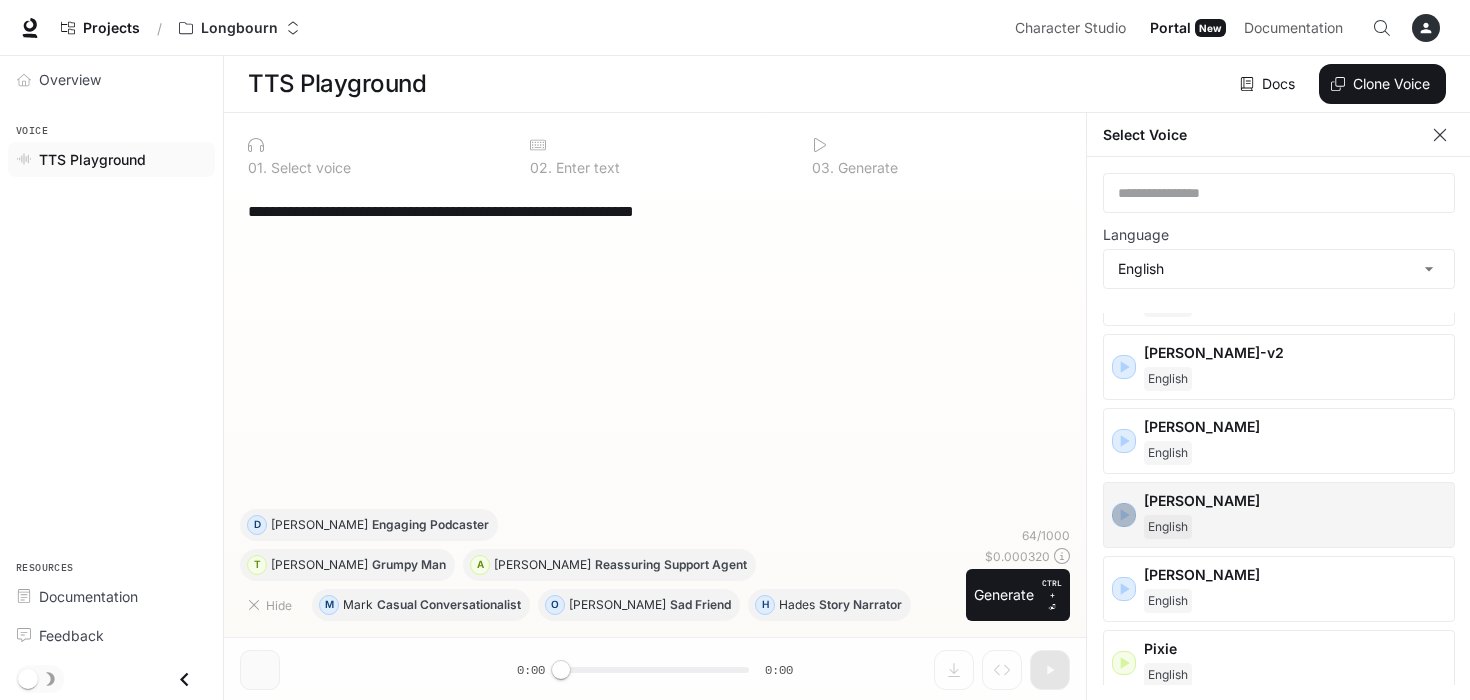 click 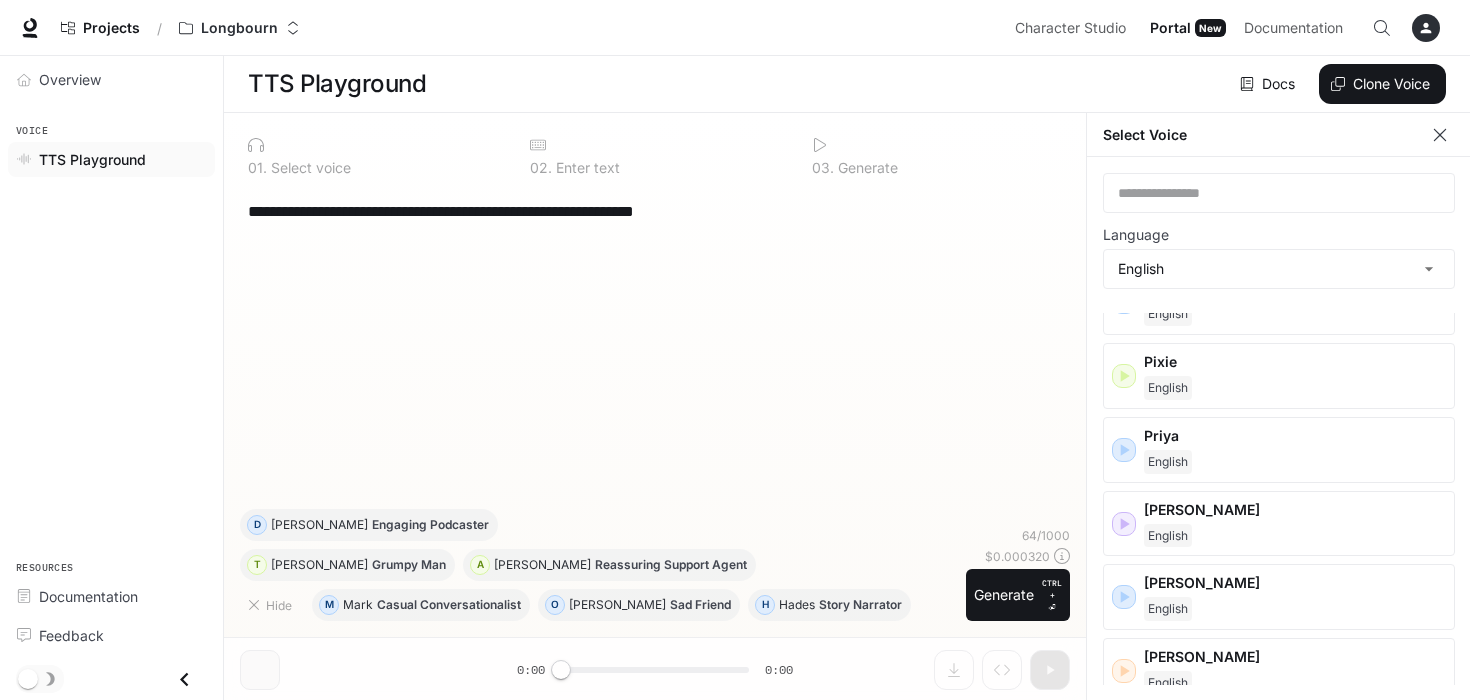 scroll, scrollTop: 1500, scrollLeft: 0, axis: vertical 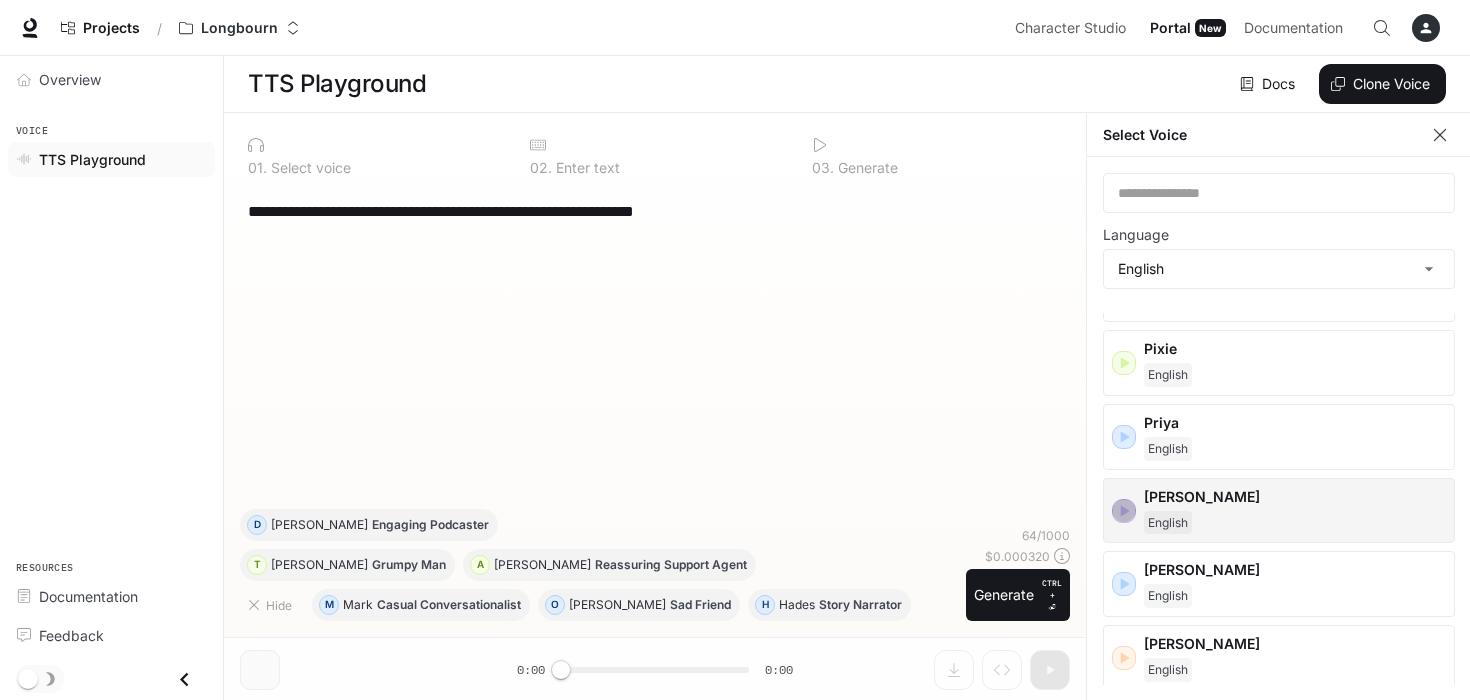 click 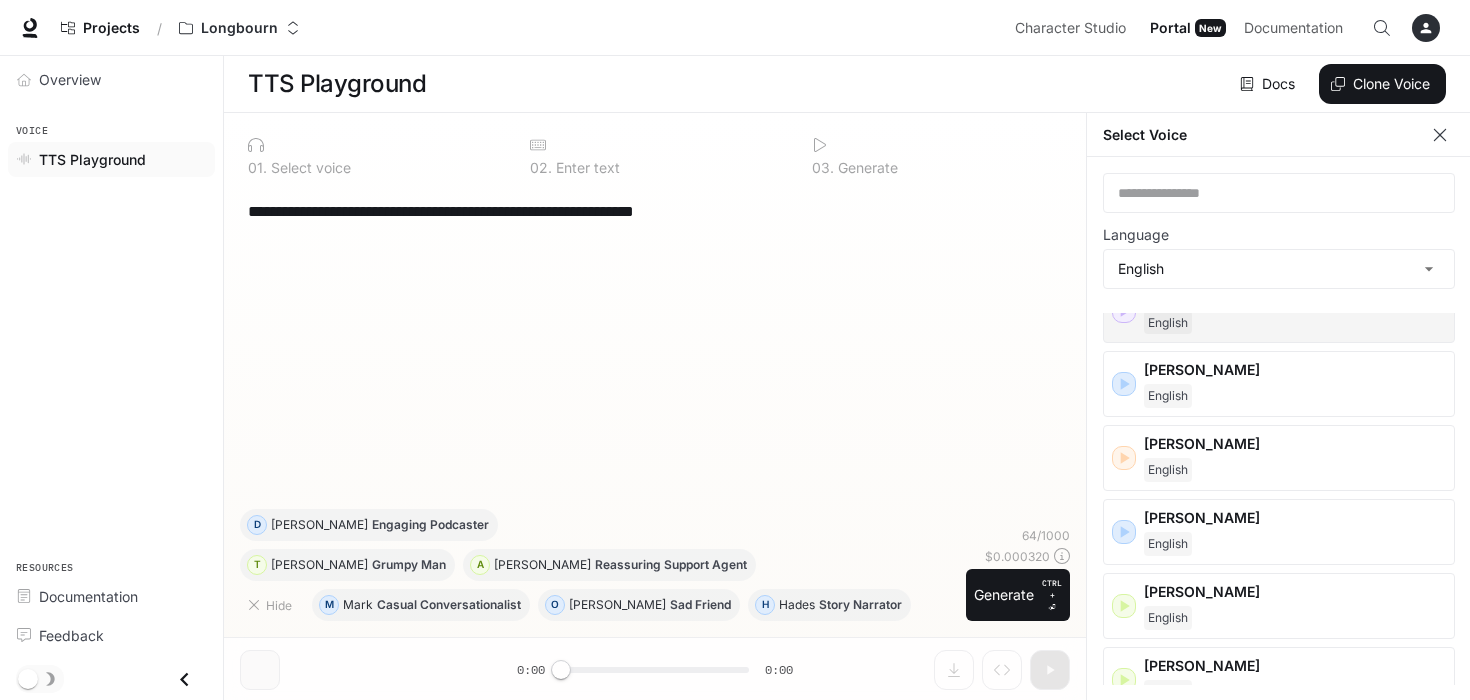 scroll, scrollTop: 1780, scrollLeft: 0, axis: vertical 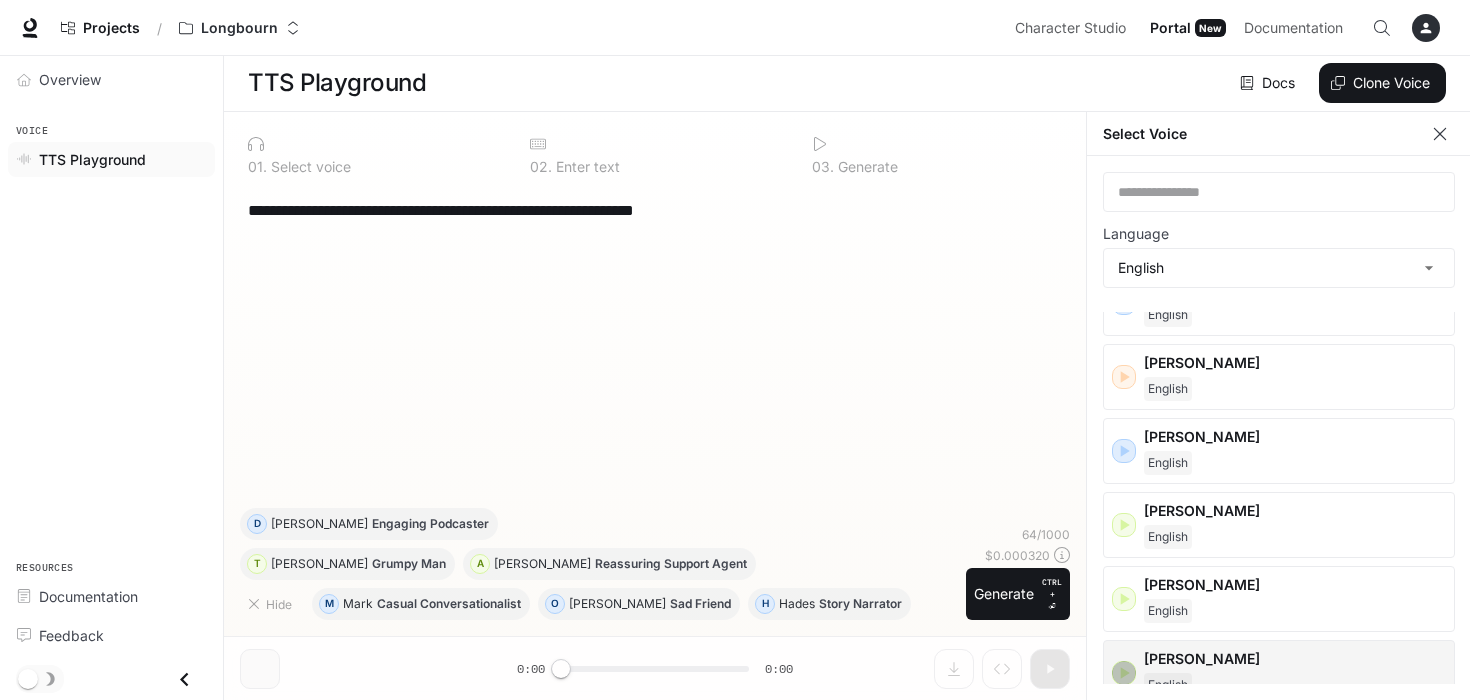 click 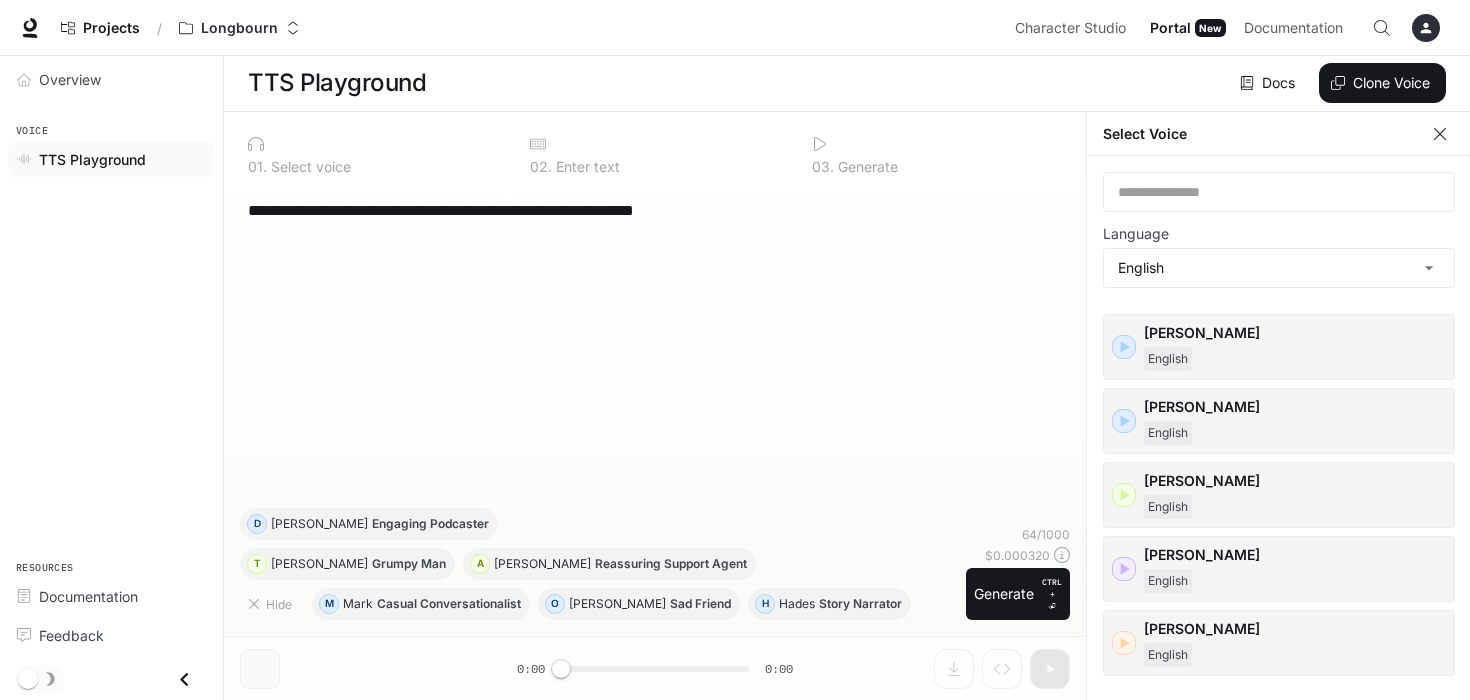 scroll, scrollTop: 0, scrollLeft: 0, axis: both 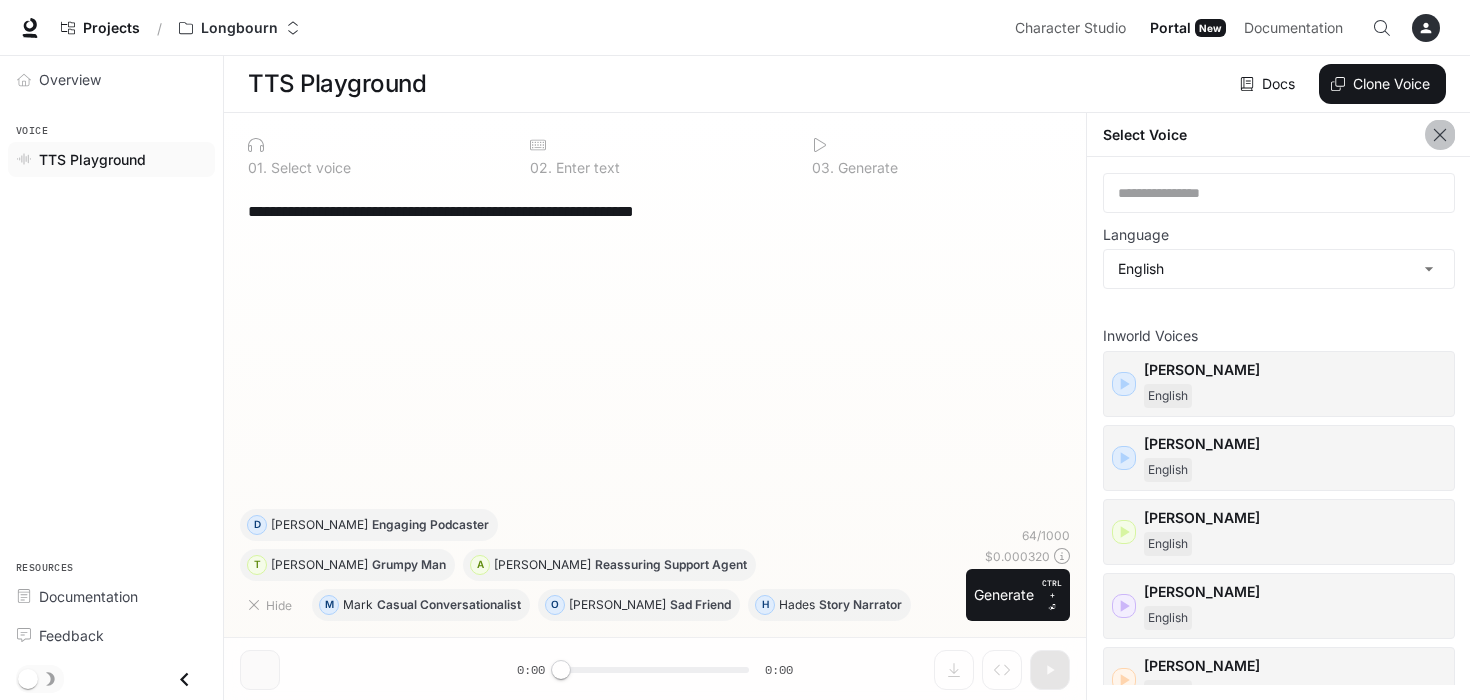 click 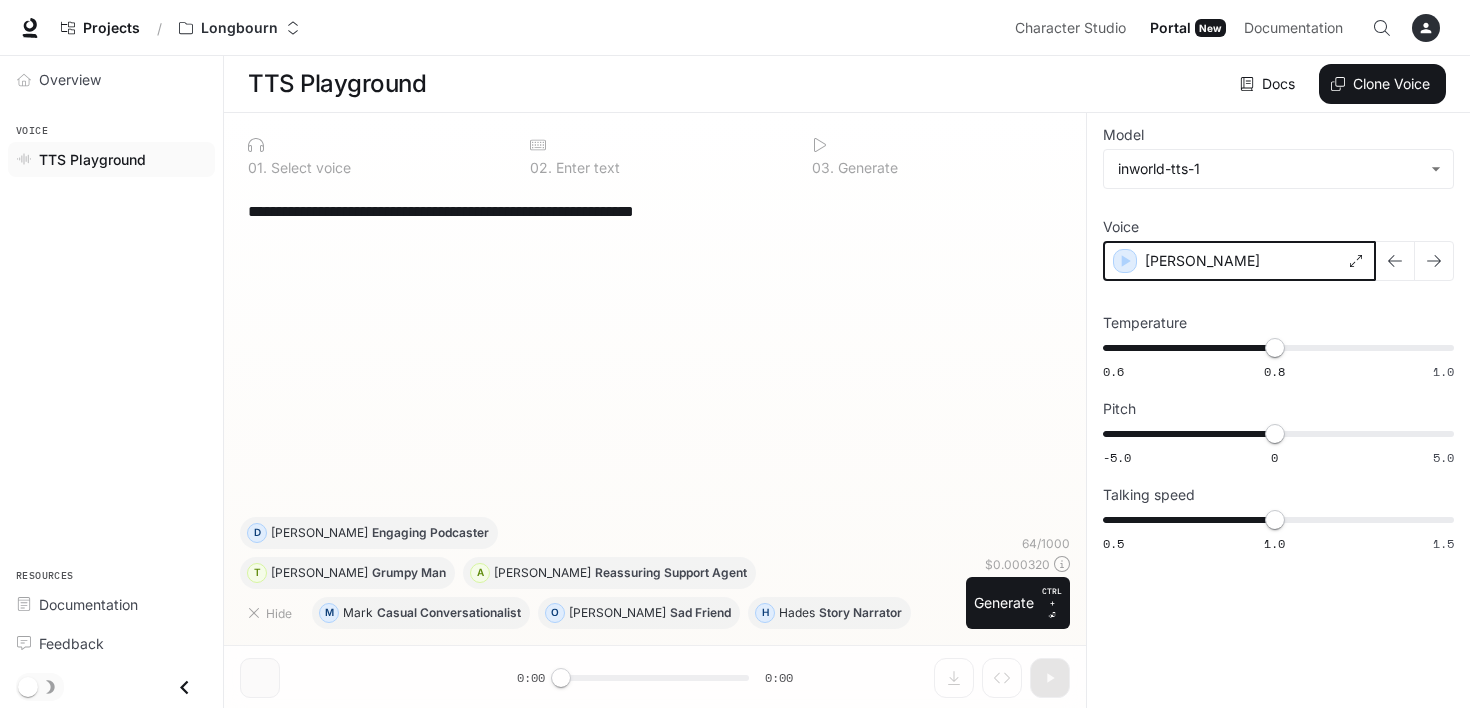 click 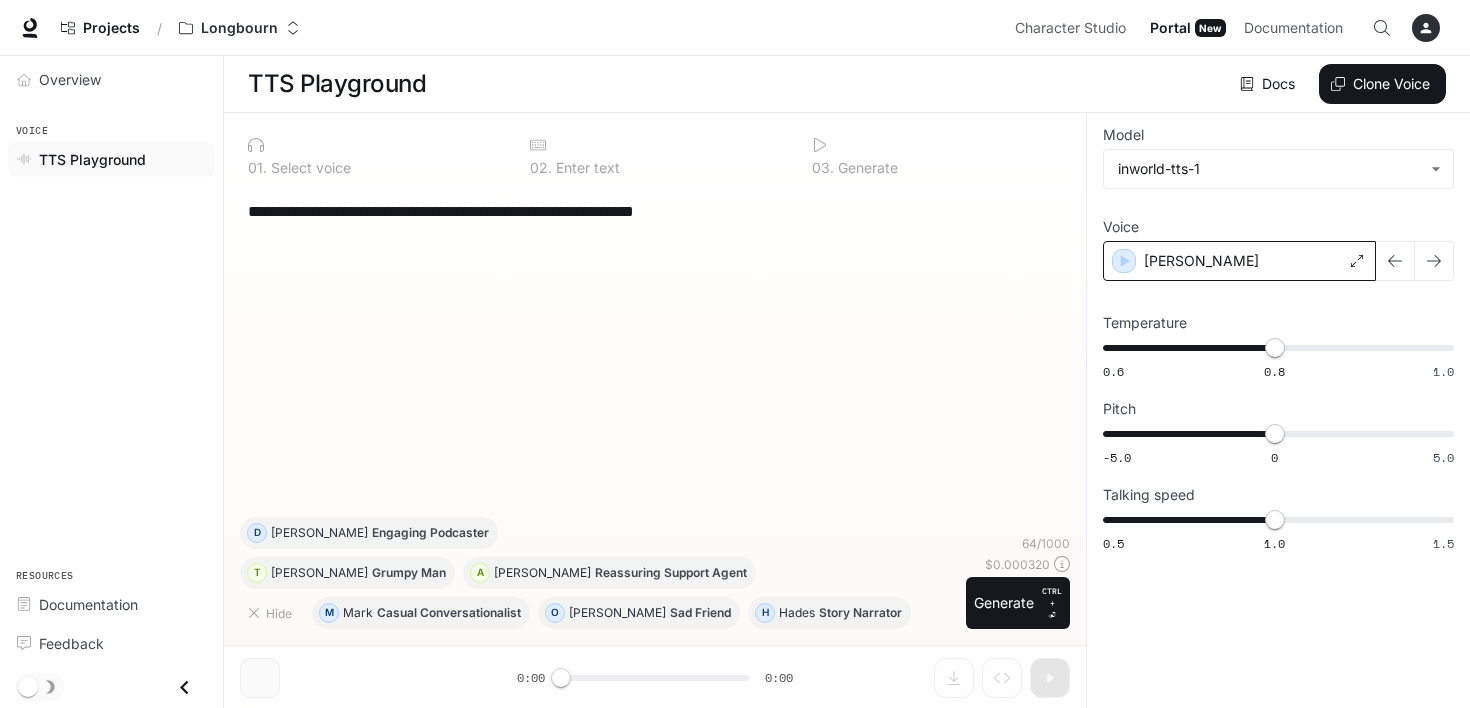 scroll, scrollTop: 0, scrollLeft: 0, axis: both 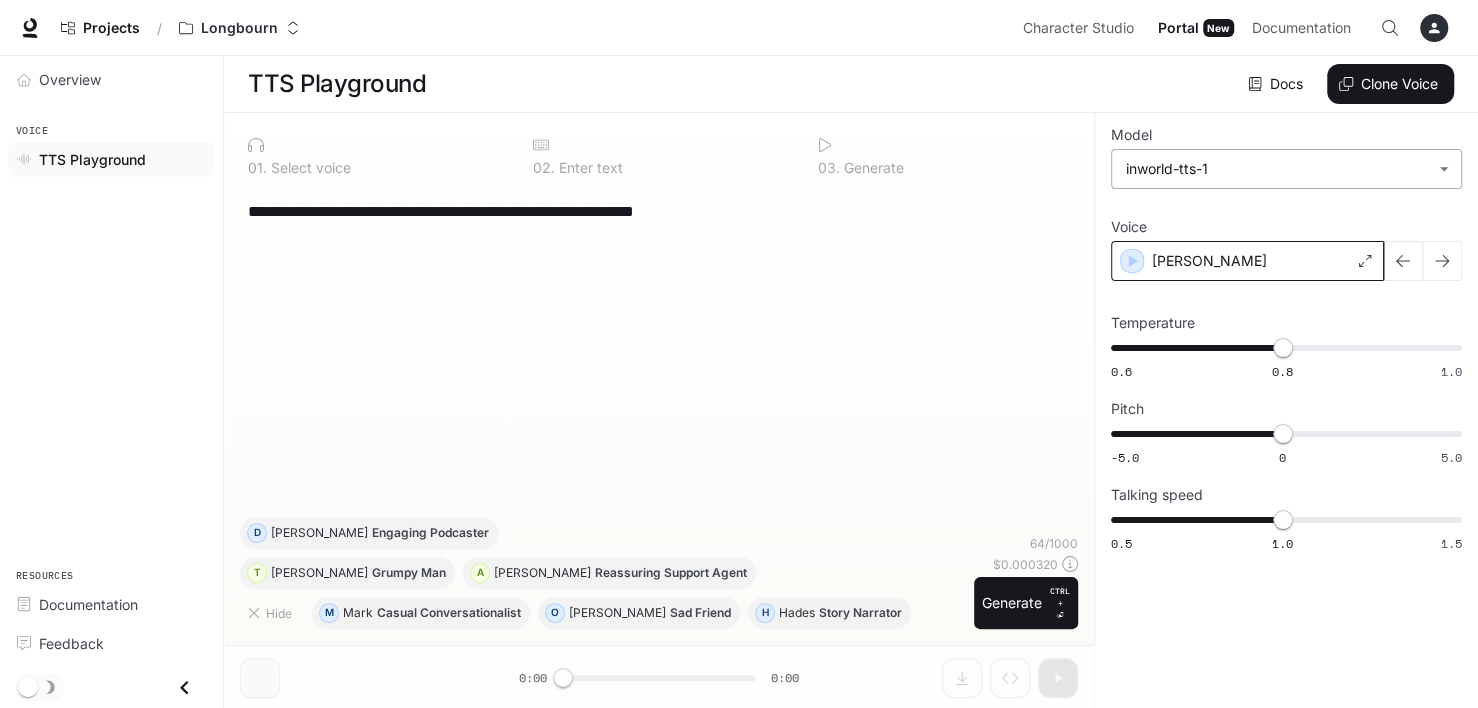 click on "**********" at bounding box center (739, 354) 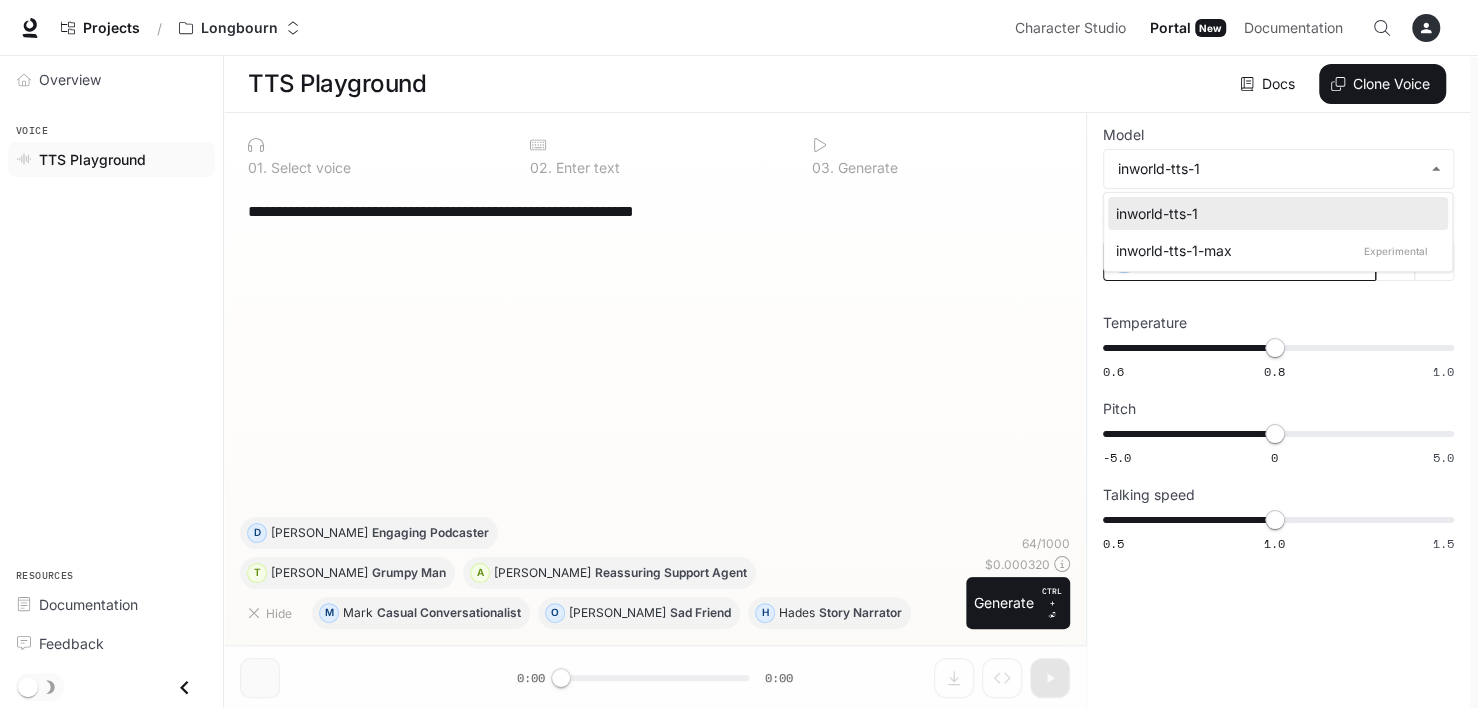 click at bounding box center [739, 354] 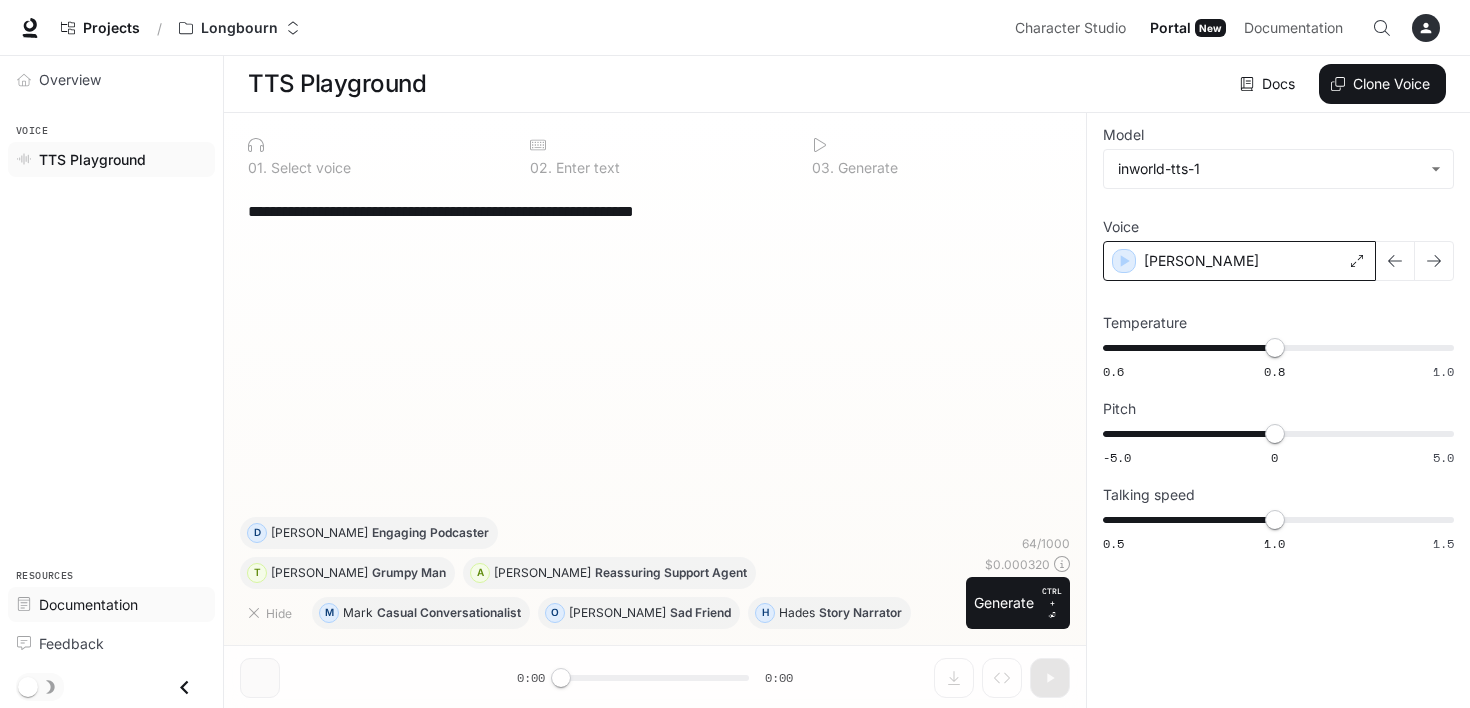 click on "Documentation" at bounding box center (88, 604) 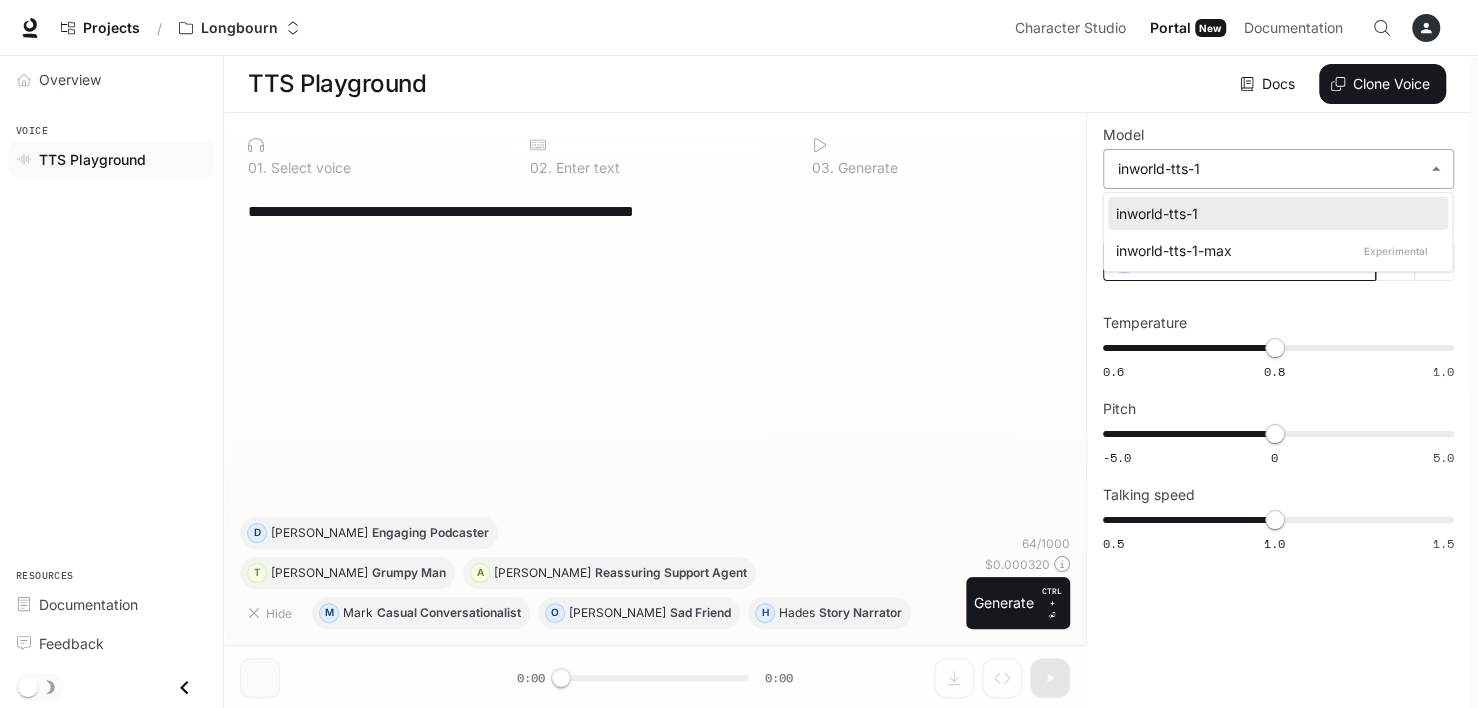 click on "**********" at bounding box center (739, 354) 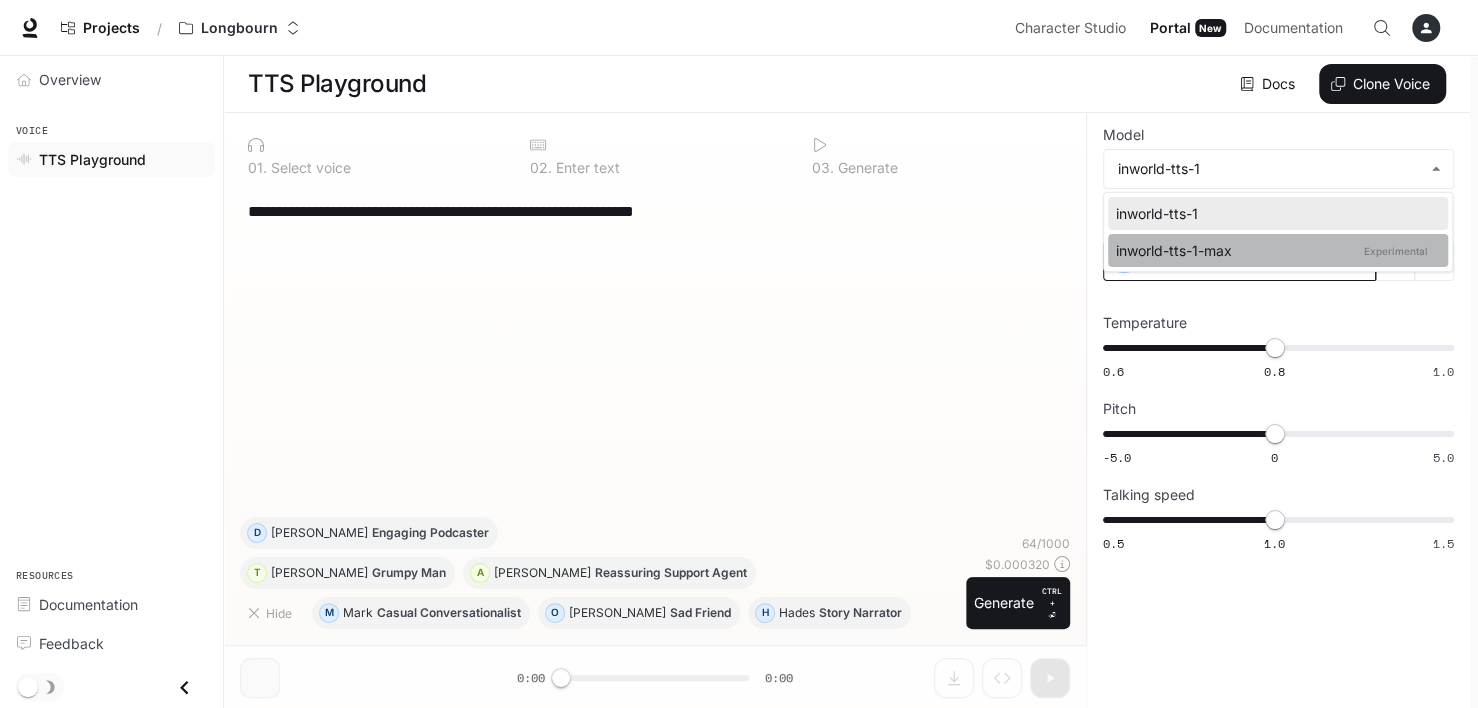 click on "inworld-tts-1-max Experimental" at bounding box center (1274, 250) 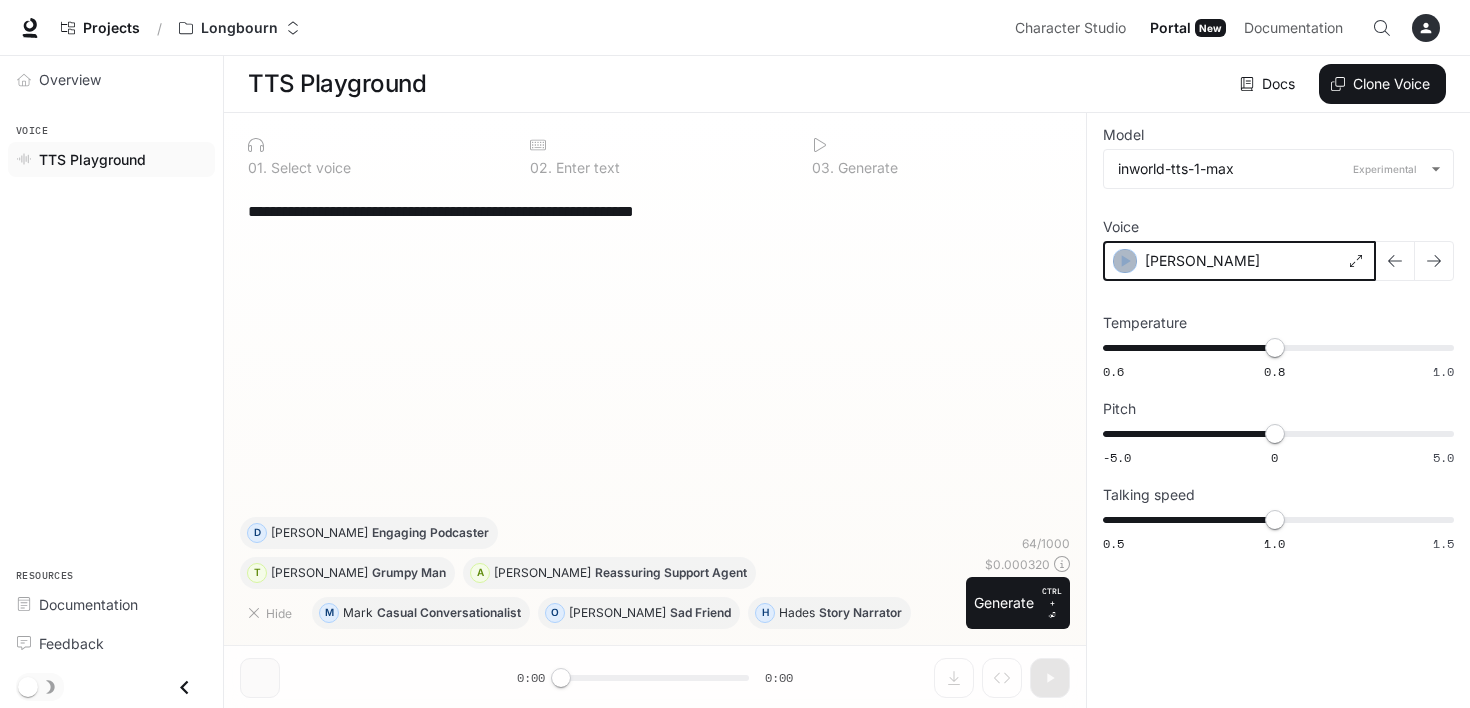 click 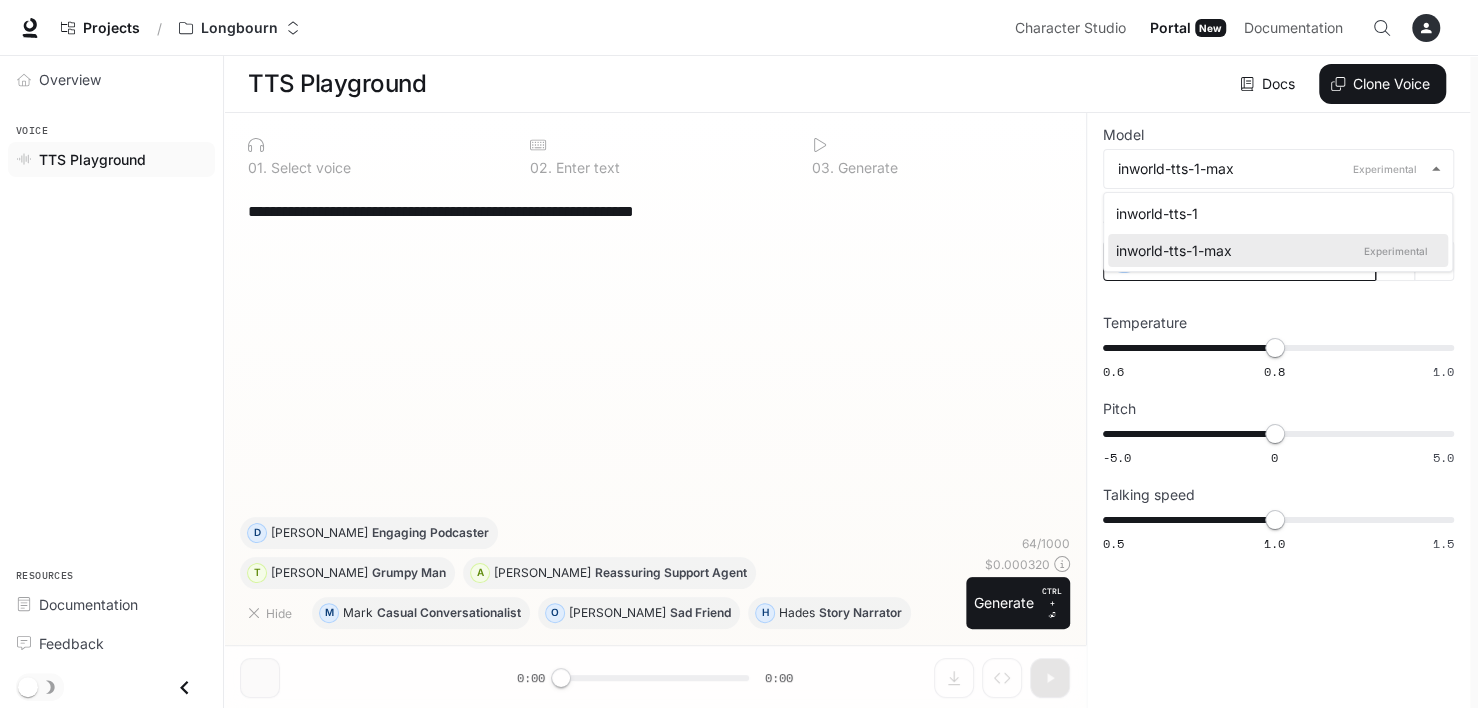 click on "**********" at bounding box center [739, 354] 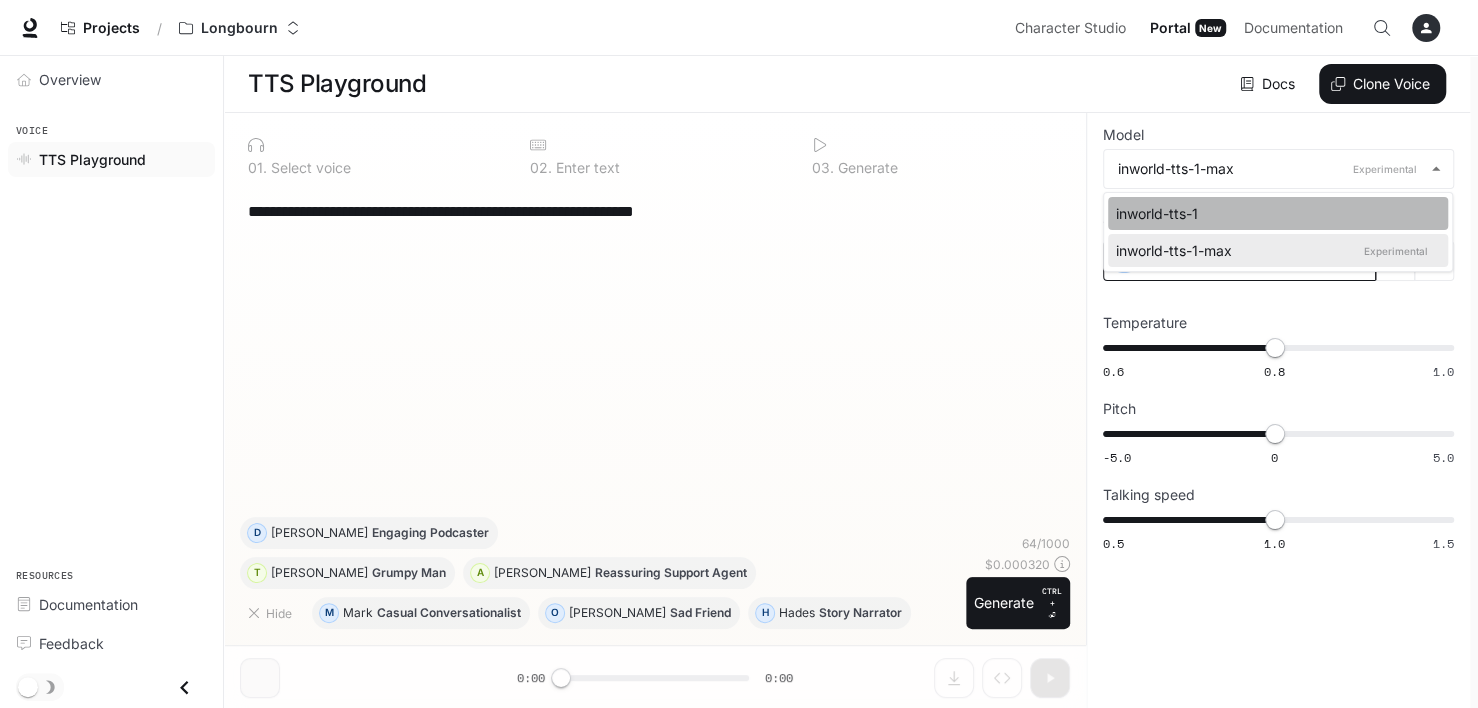 click on "inworld-tts-1" at bounding box center [1274, 213] 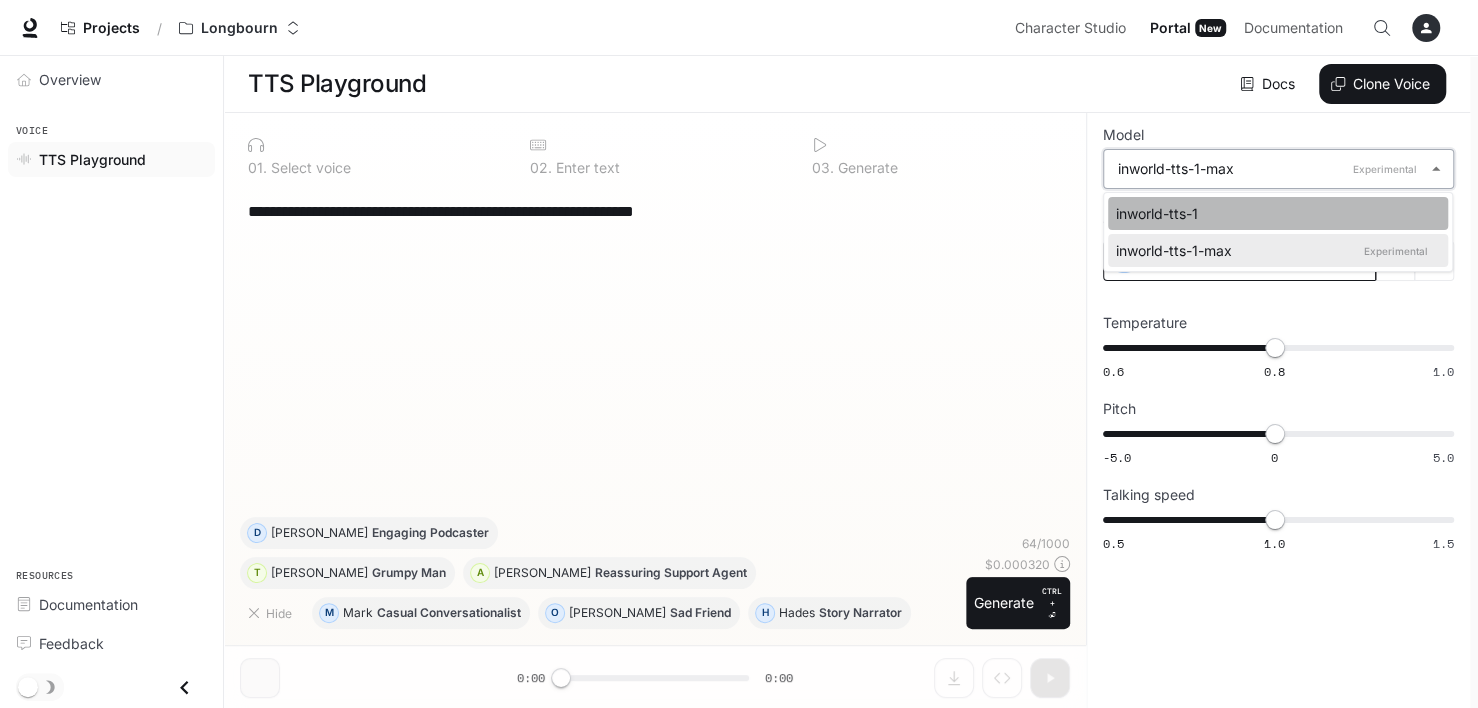 type on "**********" 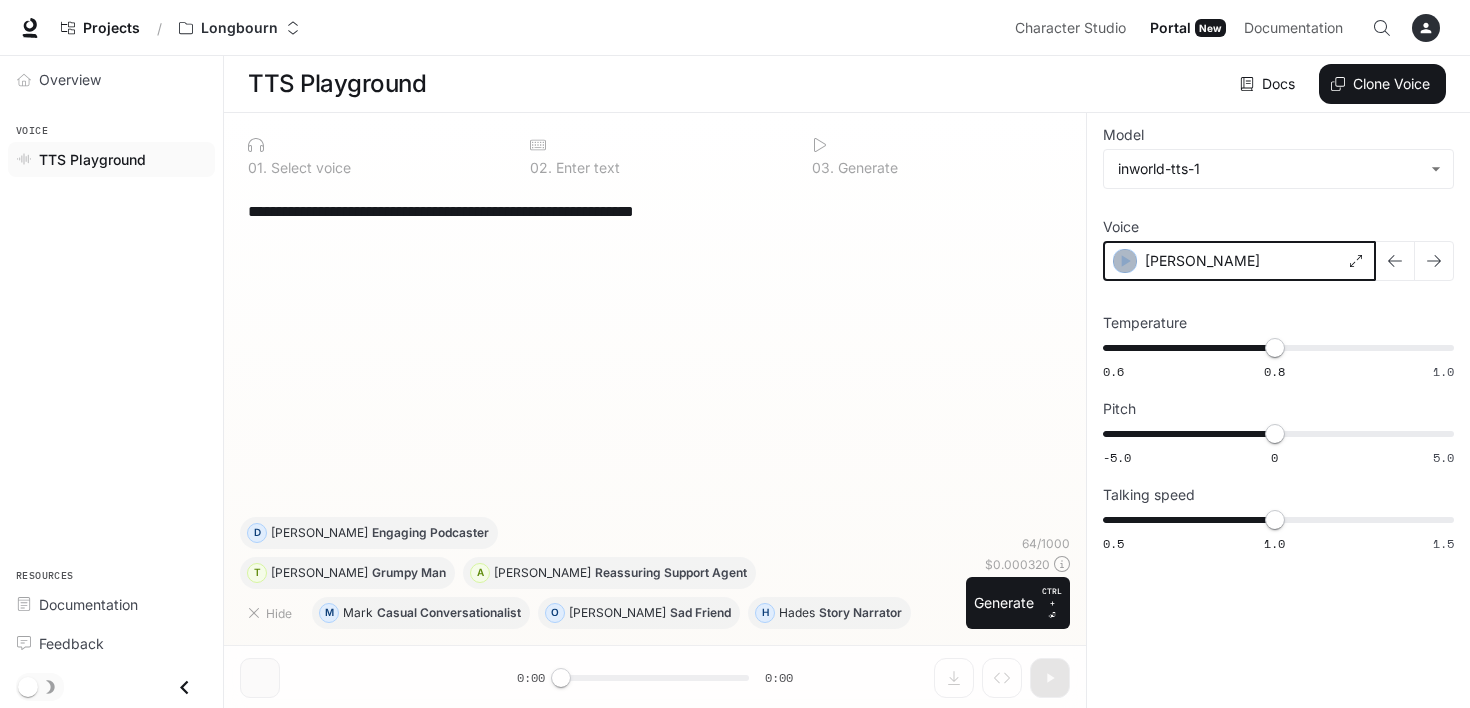 click 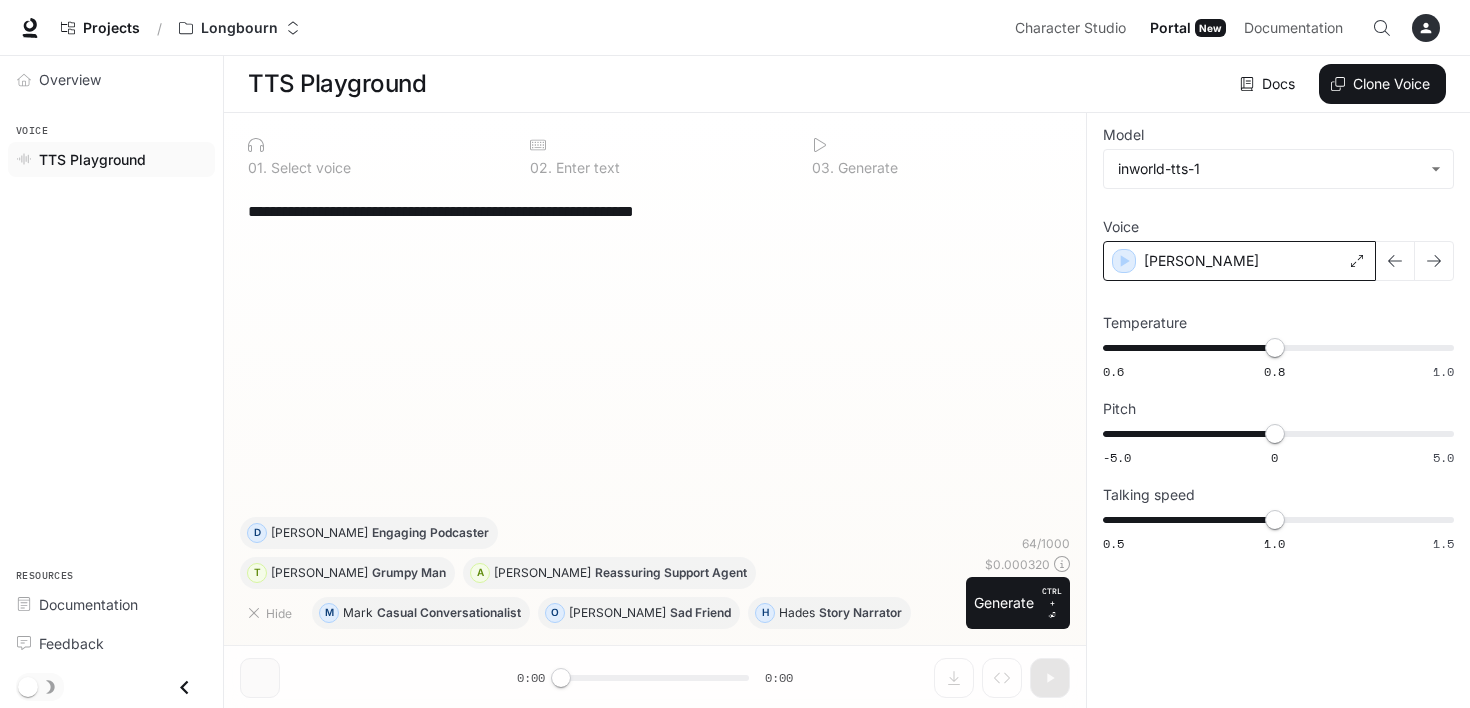 scroll, scrollTop: 0, scrollLeft: 0, axis: both 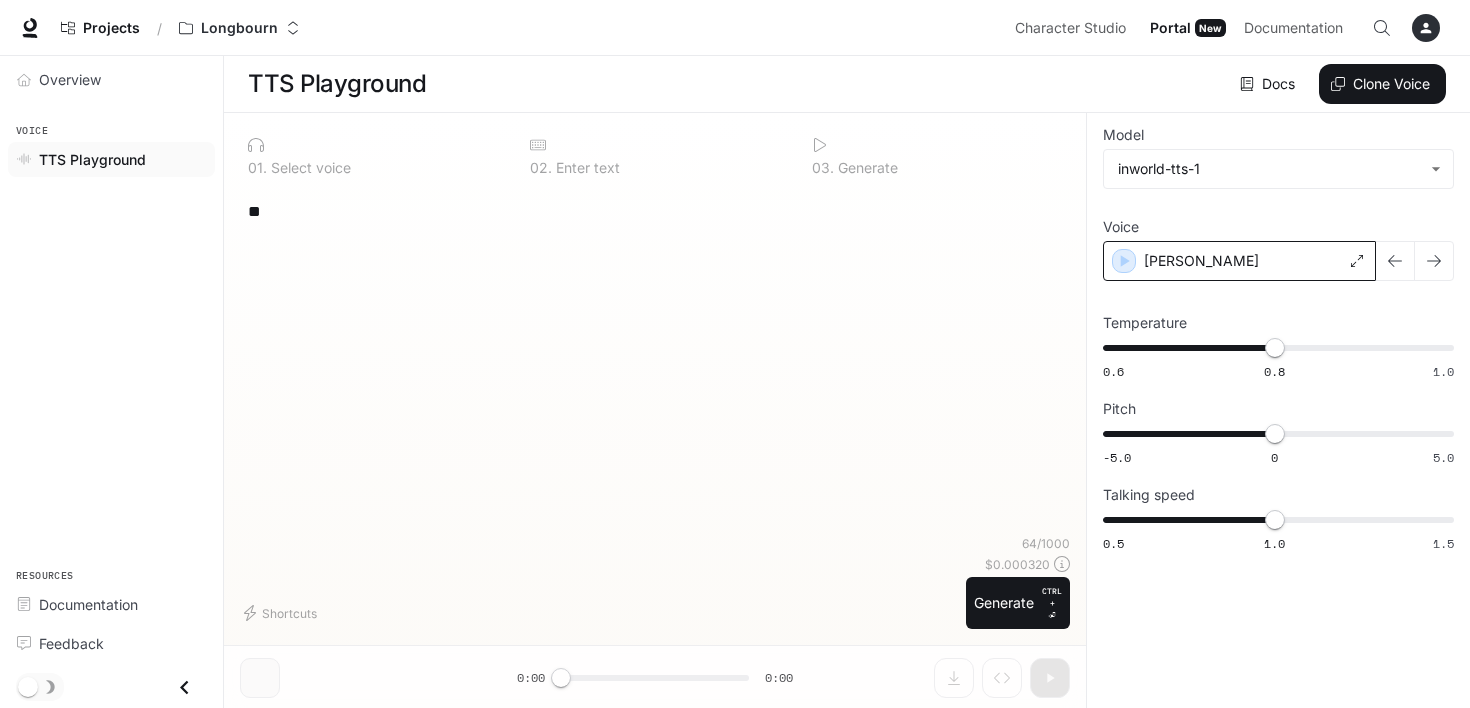 type on "*" 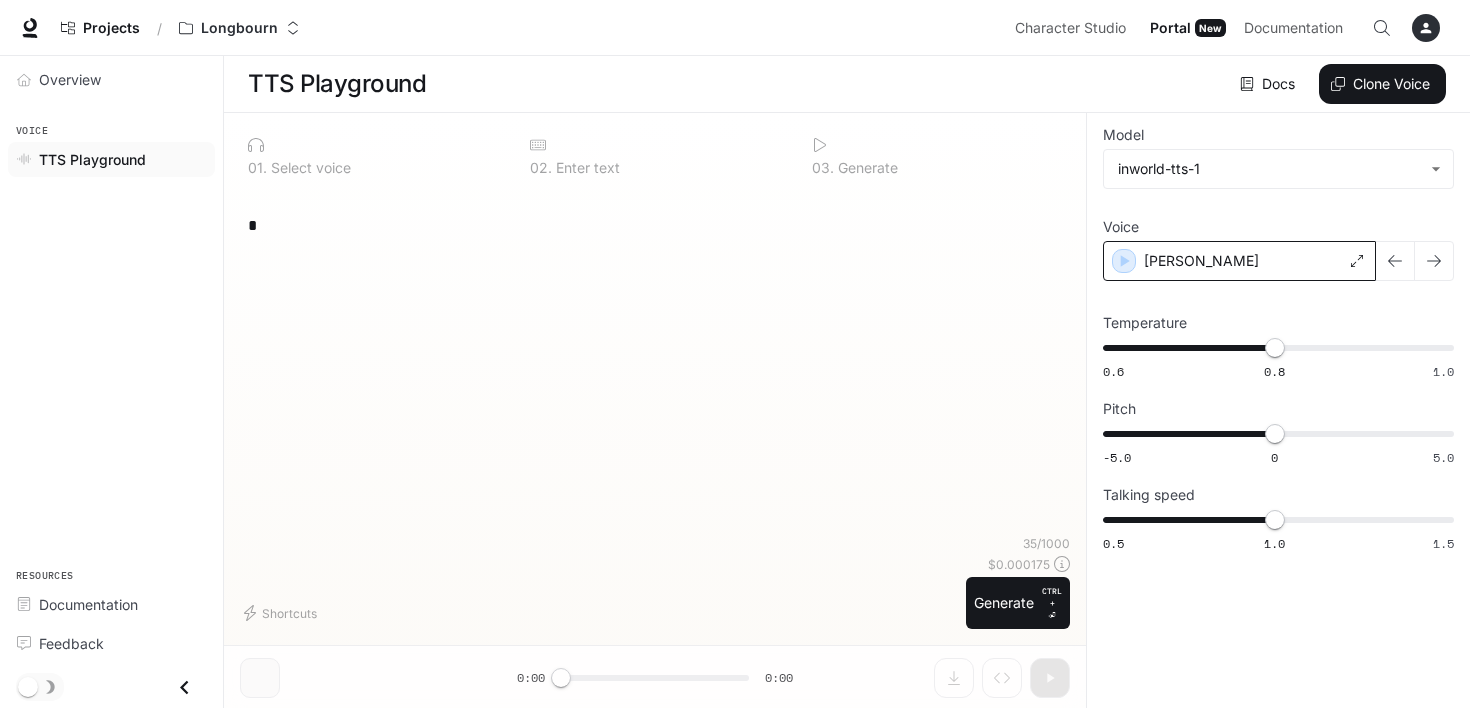 scroll, scrollTop: 0, scrollLeft: 0, axis: both 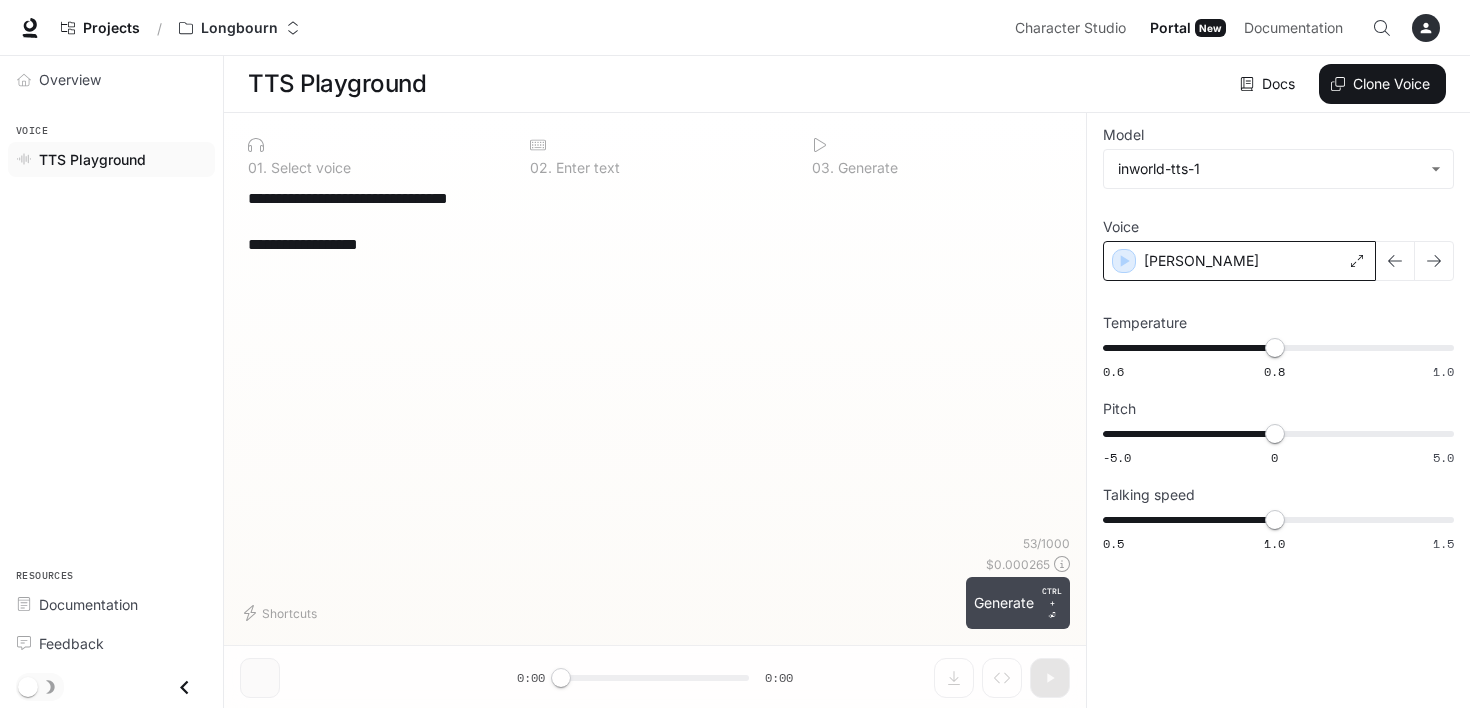 type on "**********" 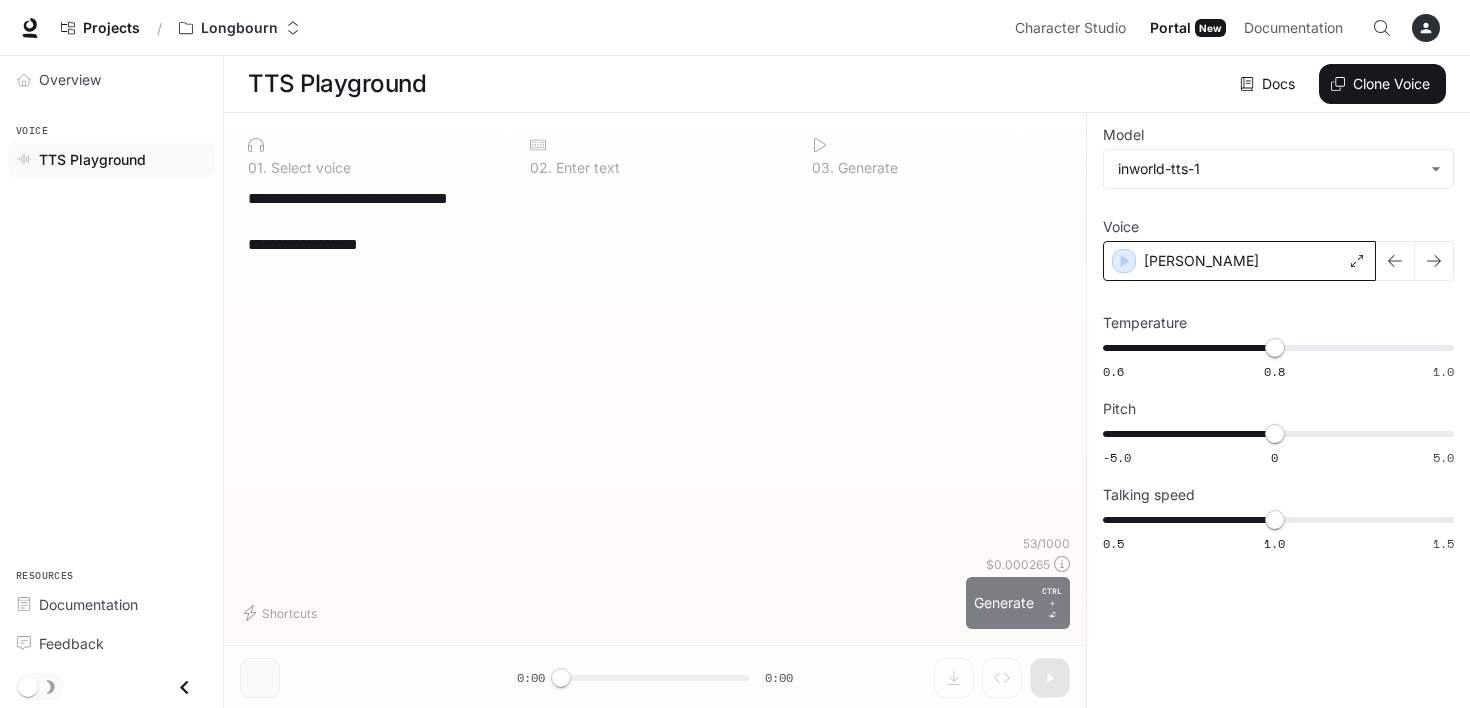 click on "Generate CTRL +  ⏎" at bounding box center (1018, 603) 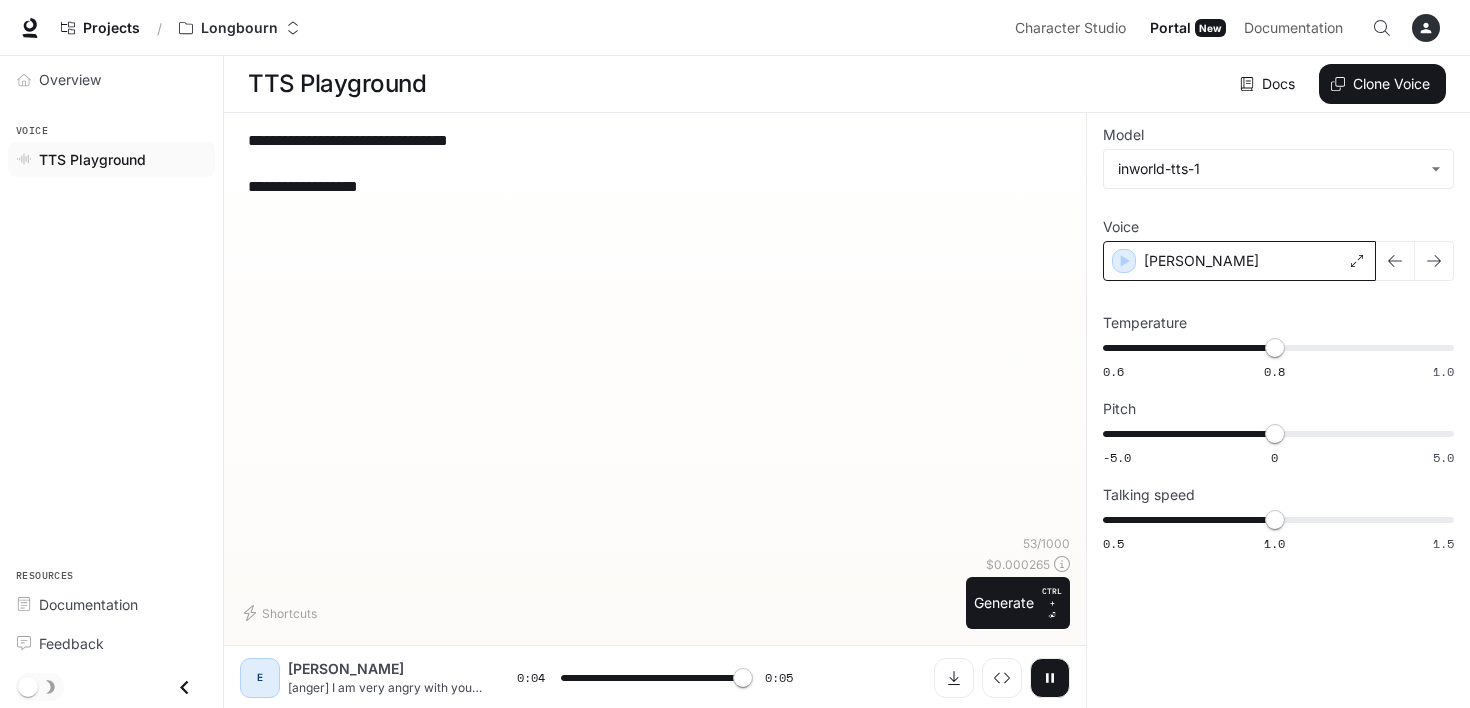 type on "*" 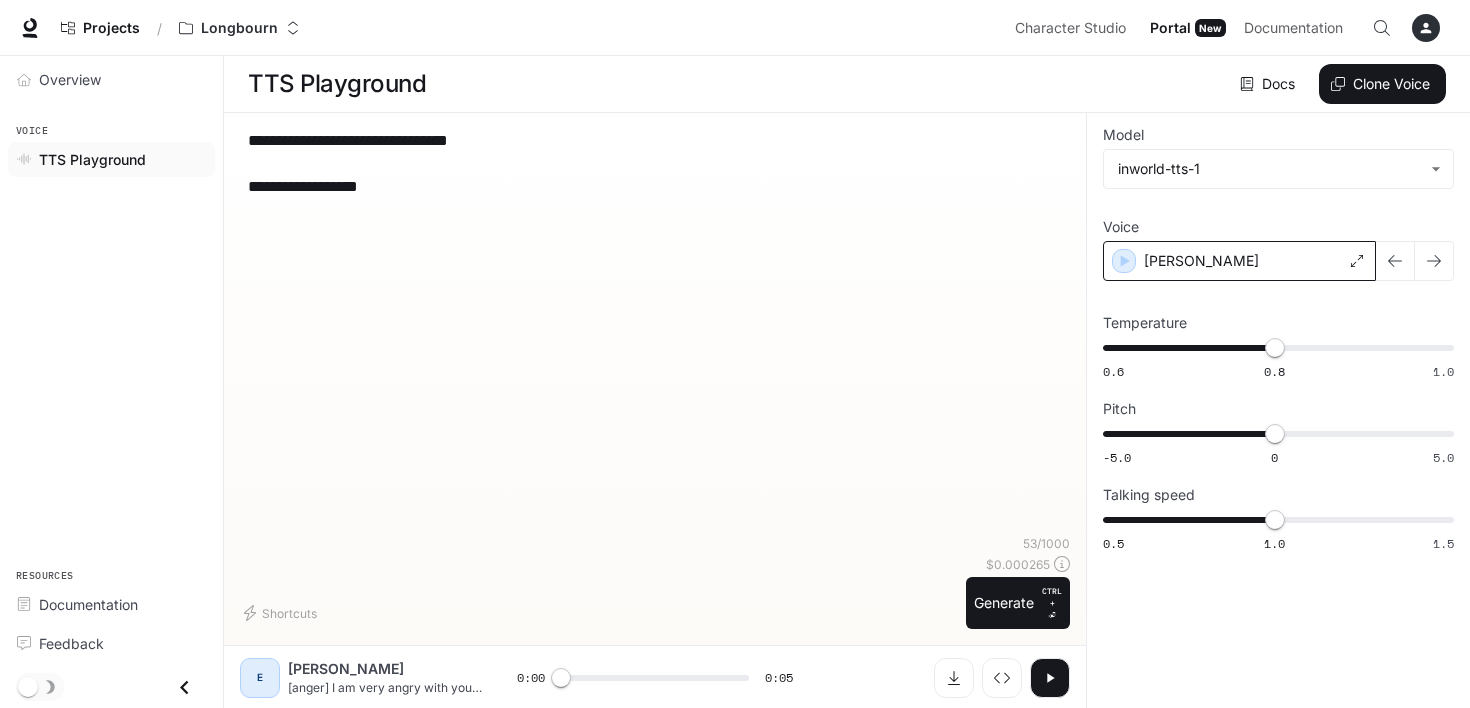 drag, startPoint x: 424, startPoint y: 191, endPoint x: 213, endPoint y: 120, distance: 222.62524 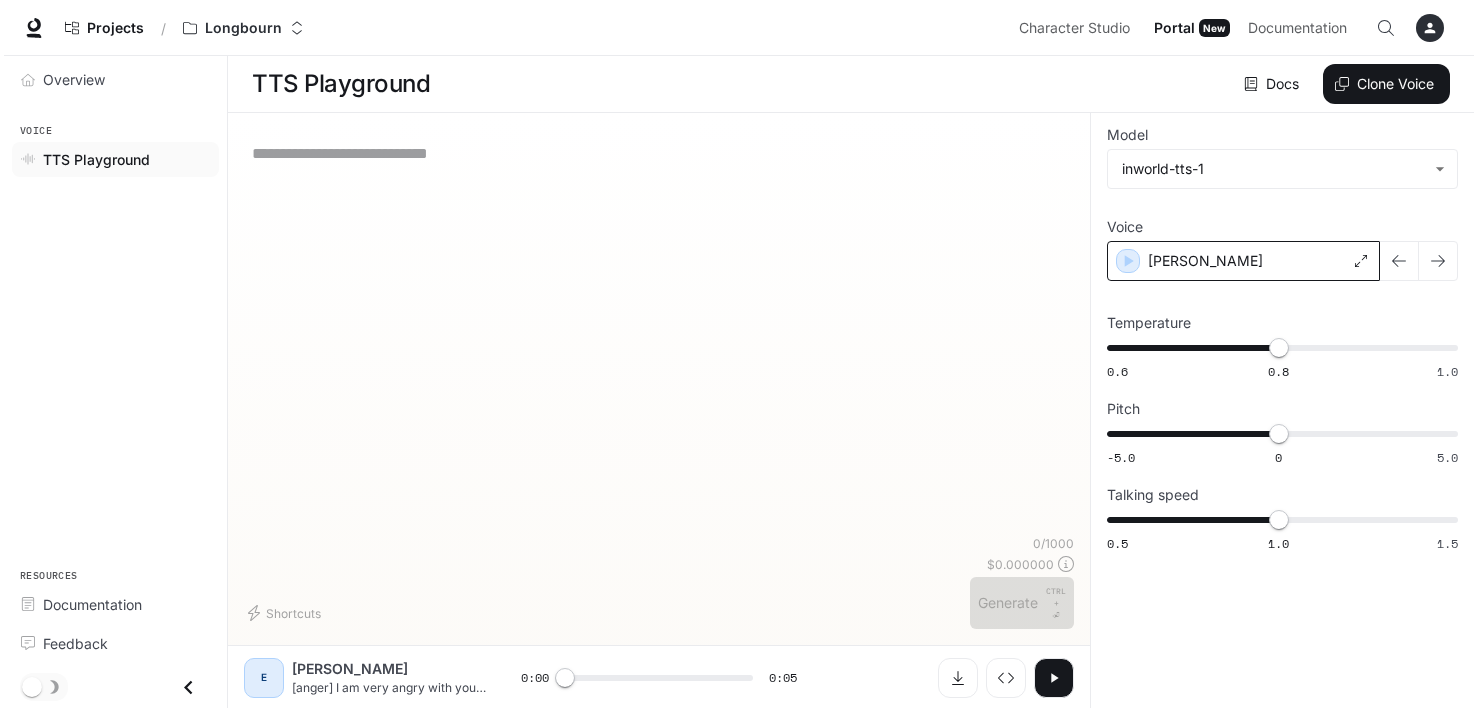 scroll, scrollTop: 0, scrollLeft: 0, axis: both 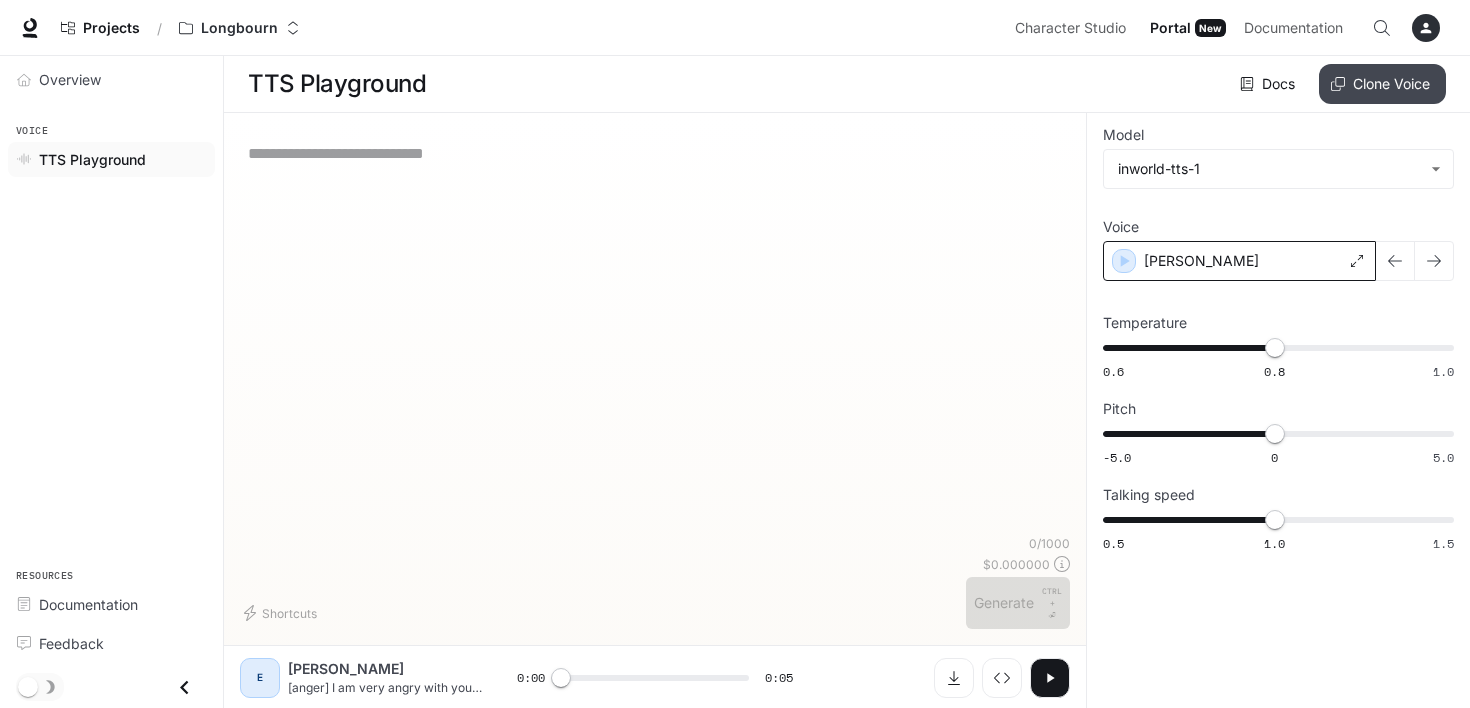 type 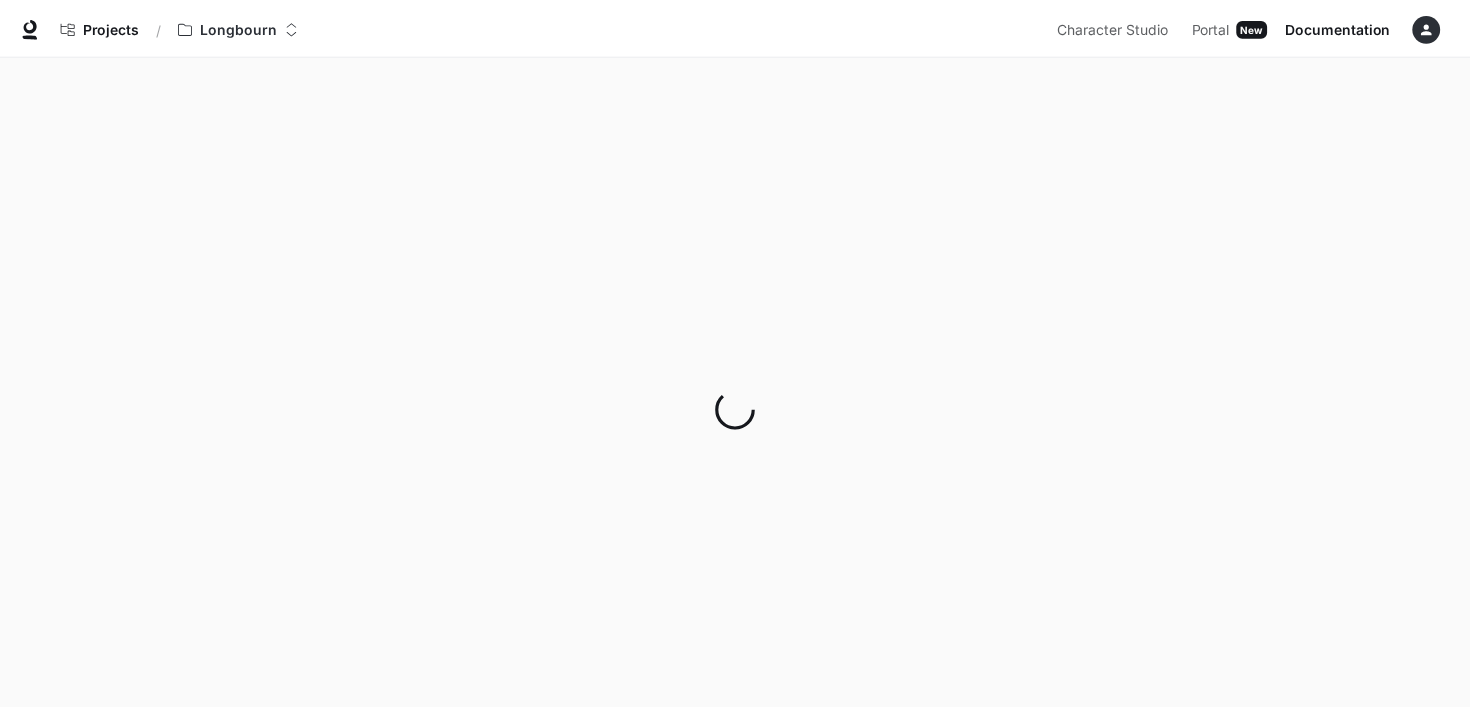 scroll, scrollTop: 0, scrollLeft: 0, axis: both 